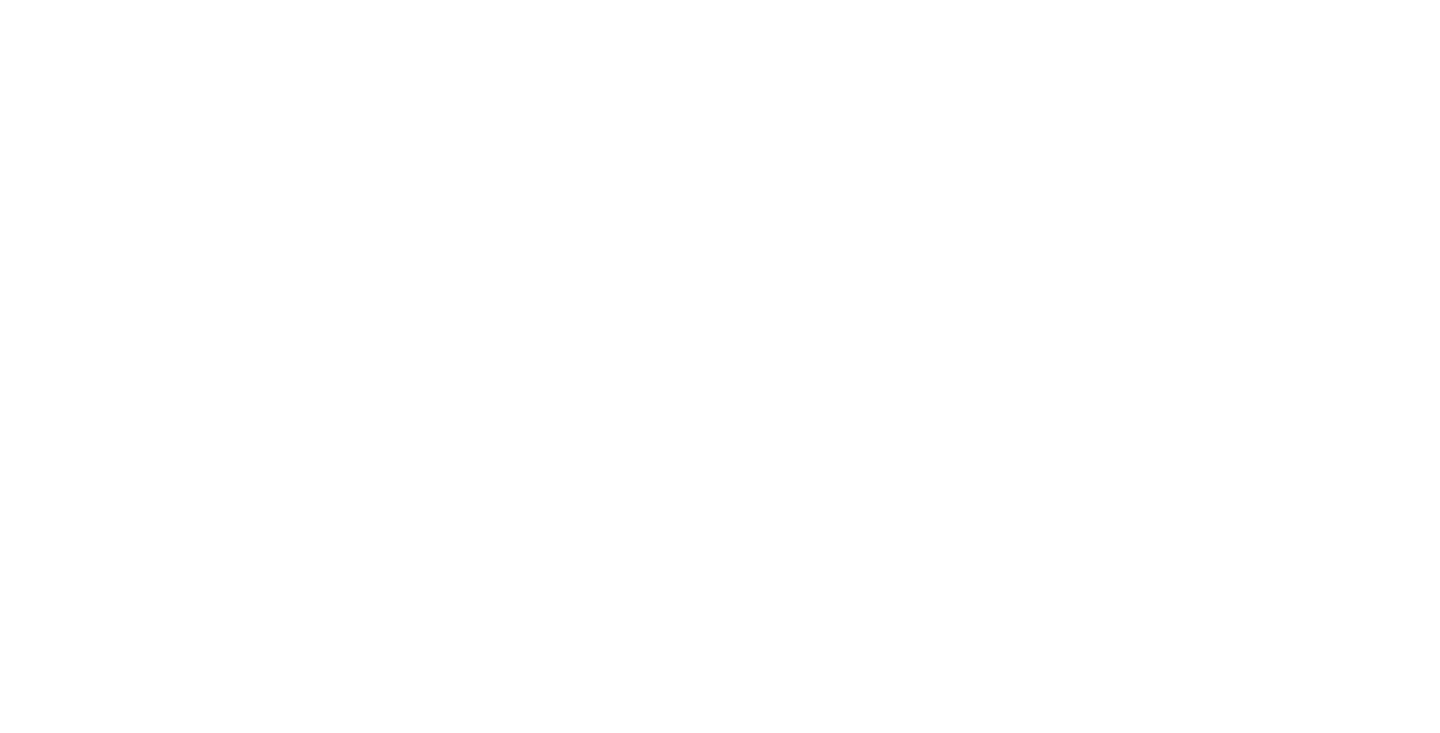 scroll, scrollTop: 0, scrollLeft: 0, axis: both 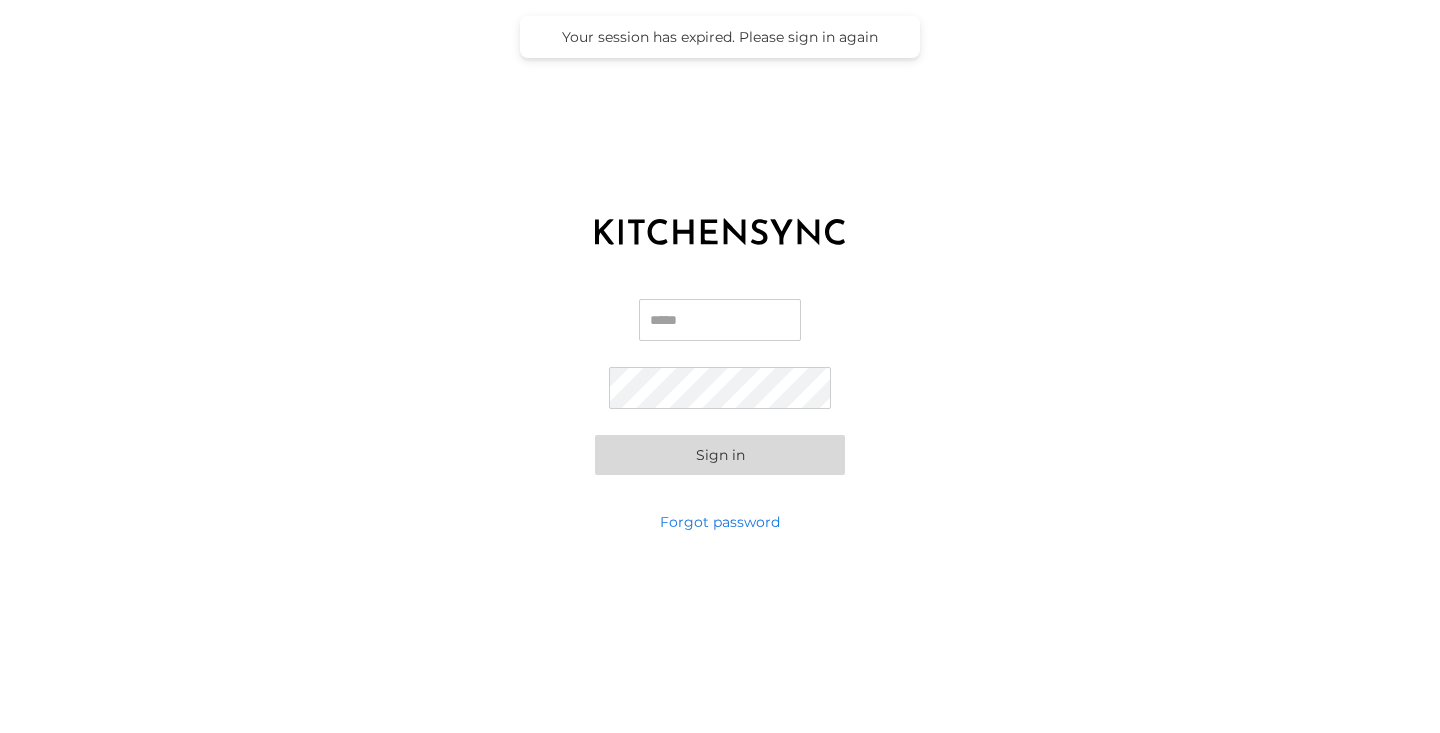 type on "**********" 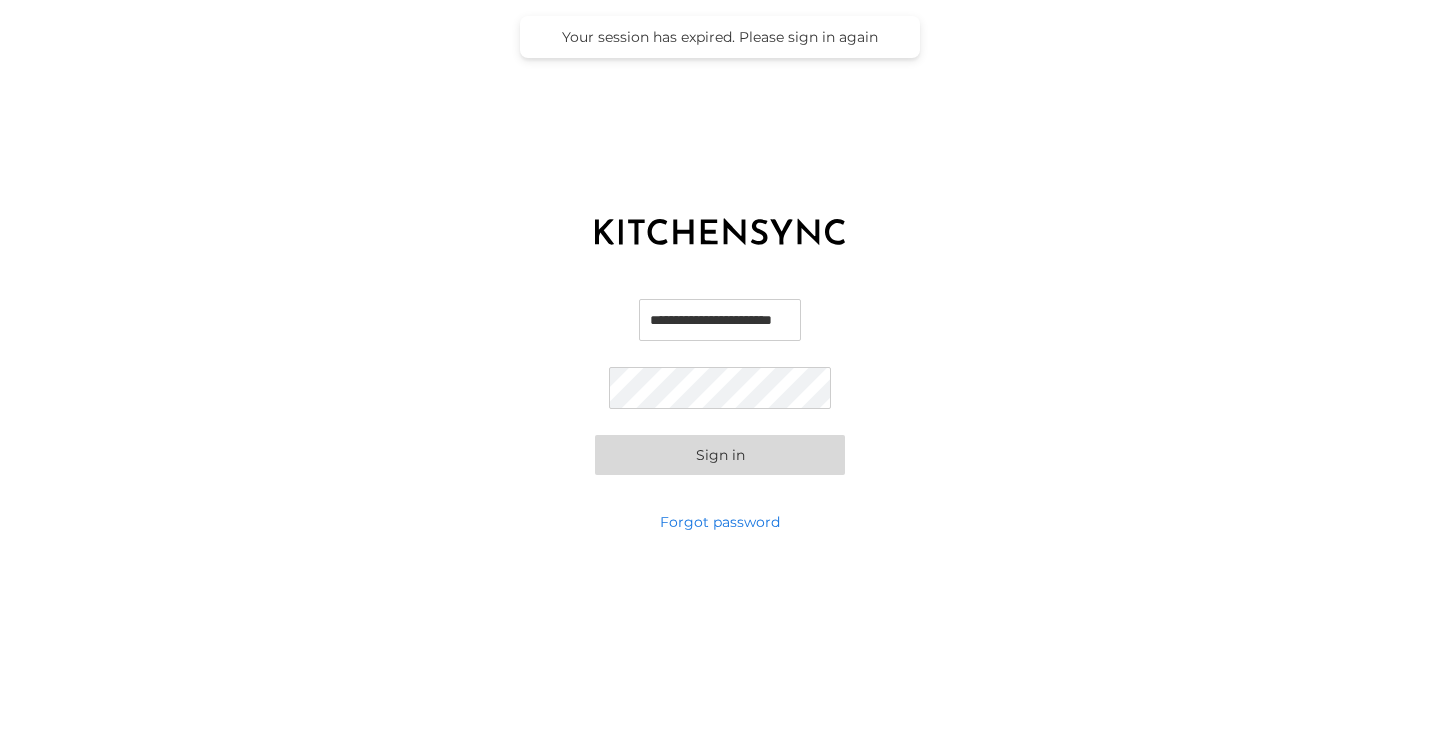 click on "Sign in" at bounding box center [720, 455] 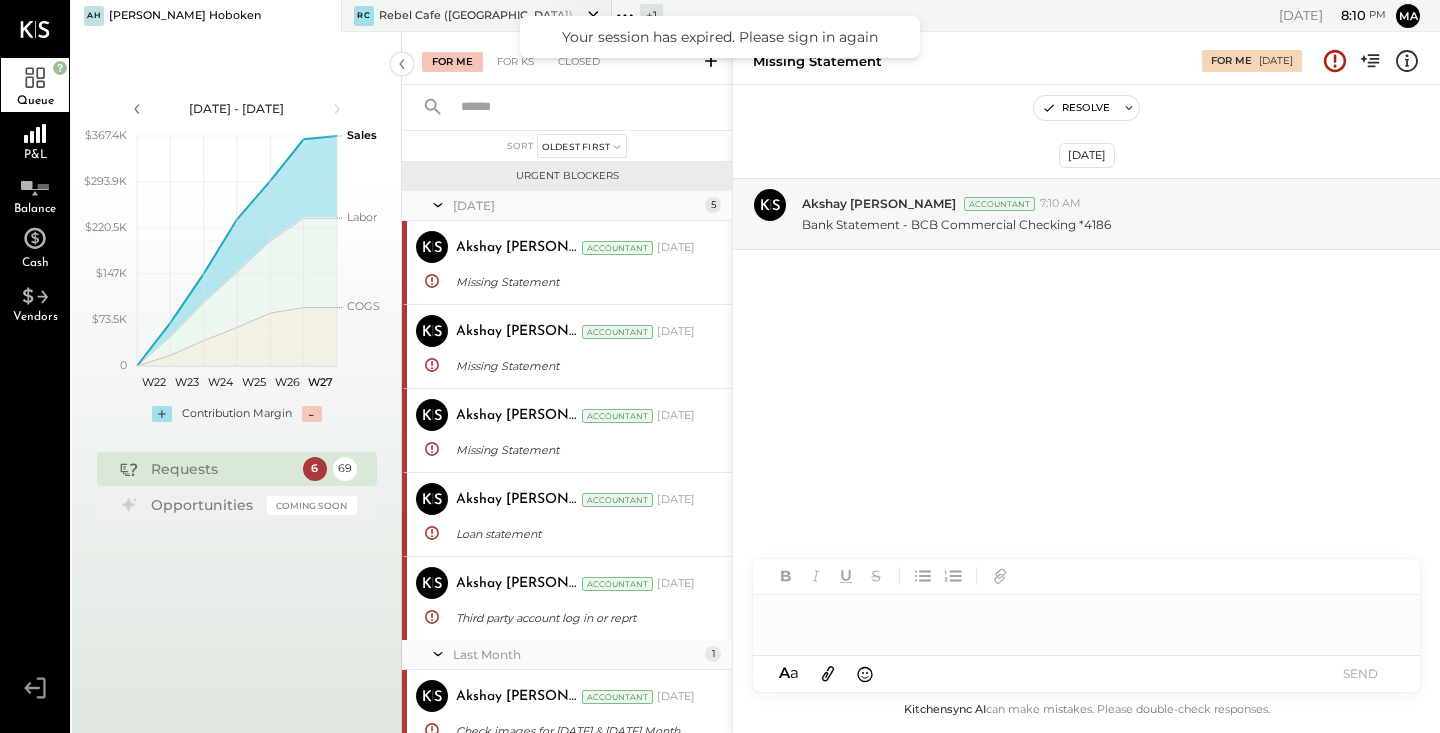 click on "Rebel Cafe ([GEOGRAPHIC_DATA])" at bounding box center (476, 16) 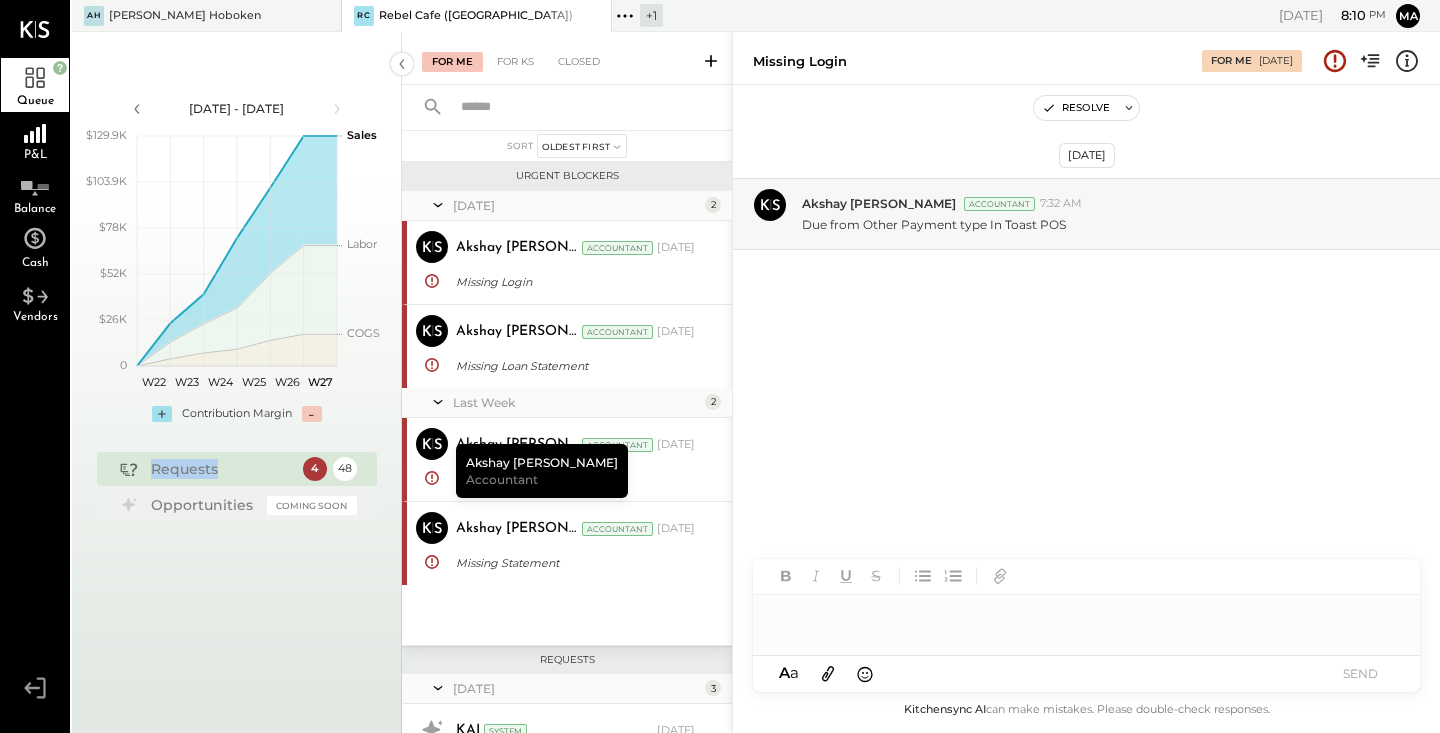 click on "Requests 4 48" at bounding box center [237, 469] 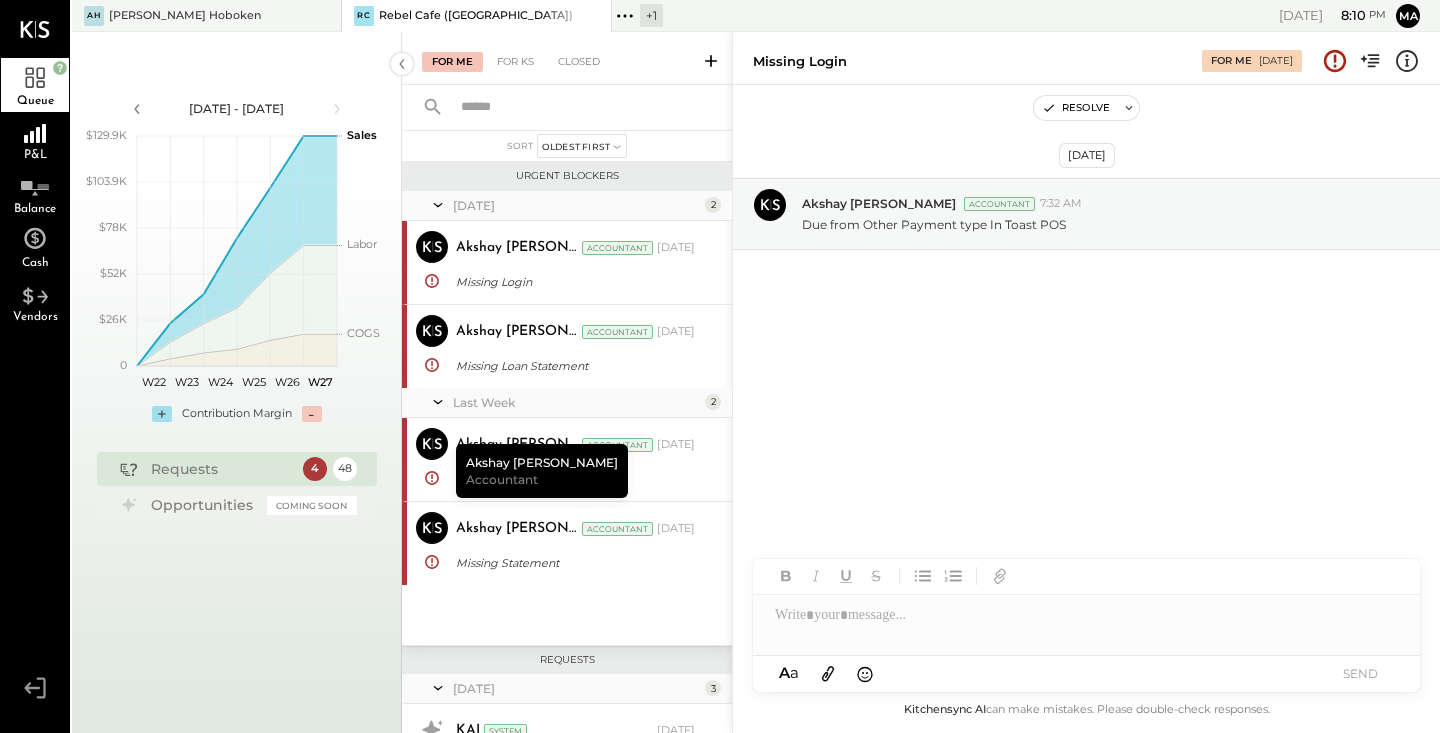 click on "Requests" at bounding box center [222, 469] 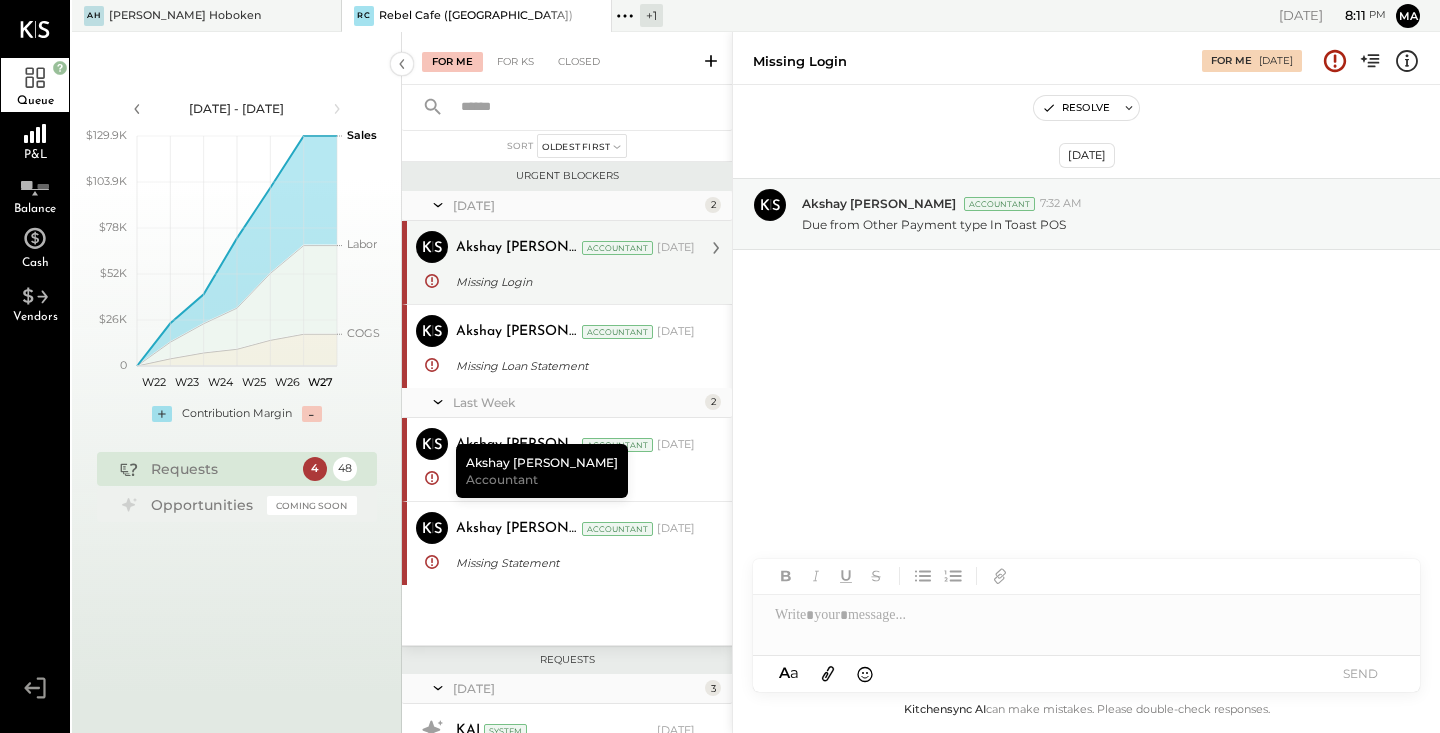 click on "Missing Login" at bounding box center (572, 282) 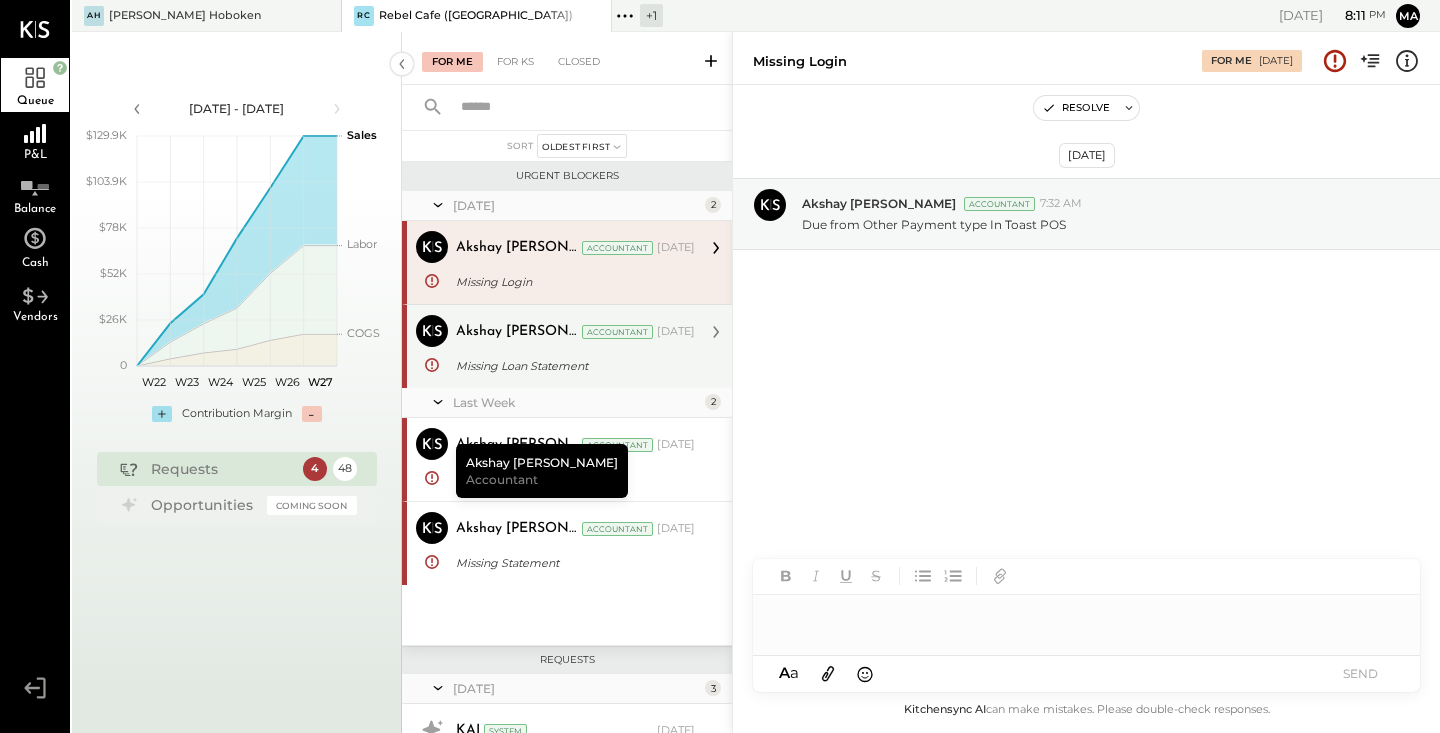 click on "Akshay [PERSON_NAME] Accountant [DATE]" at bounding box center [575, 332] 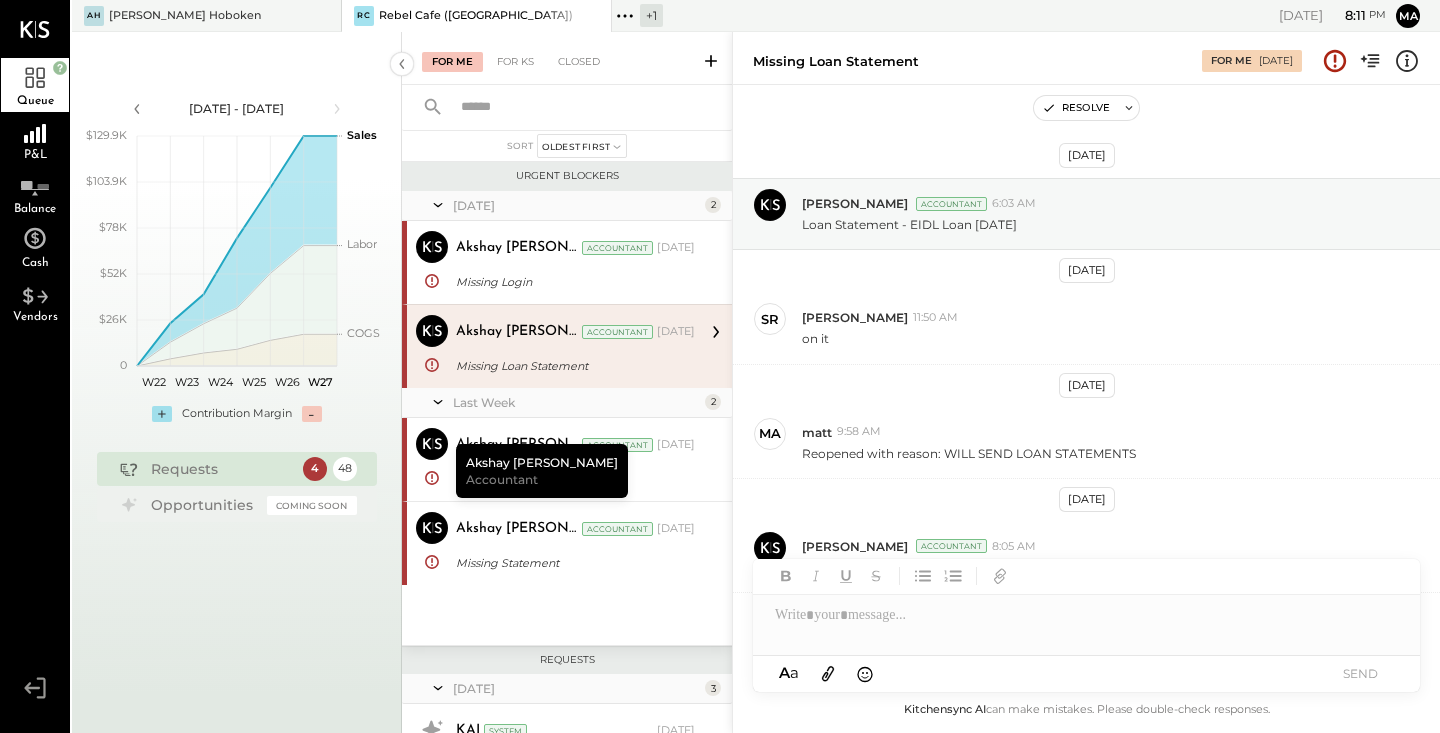 scroll, scrollTop: 325, scrollLeft: 0, axis: vertical 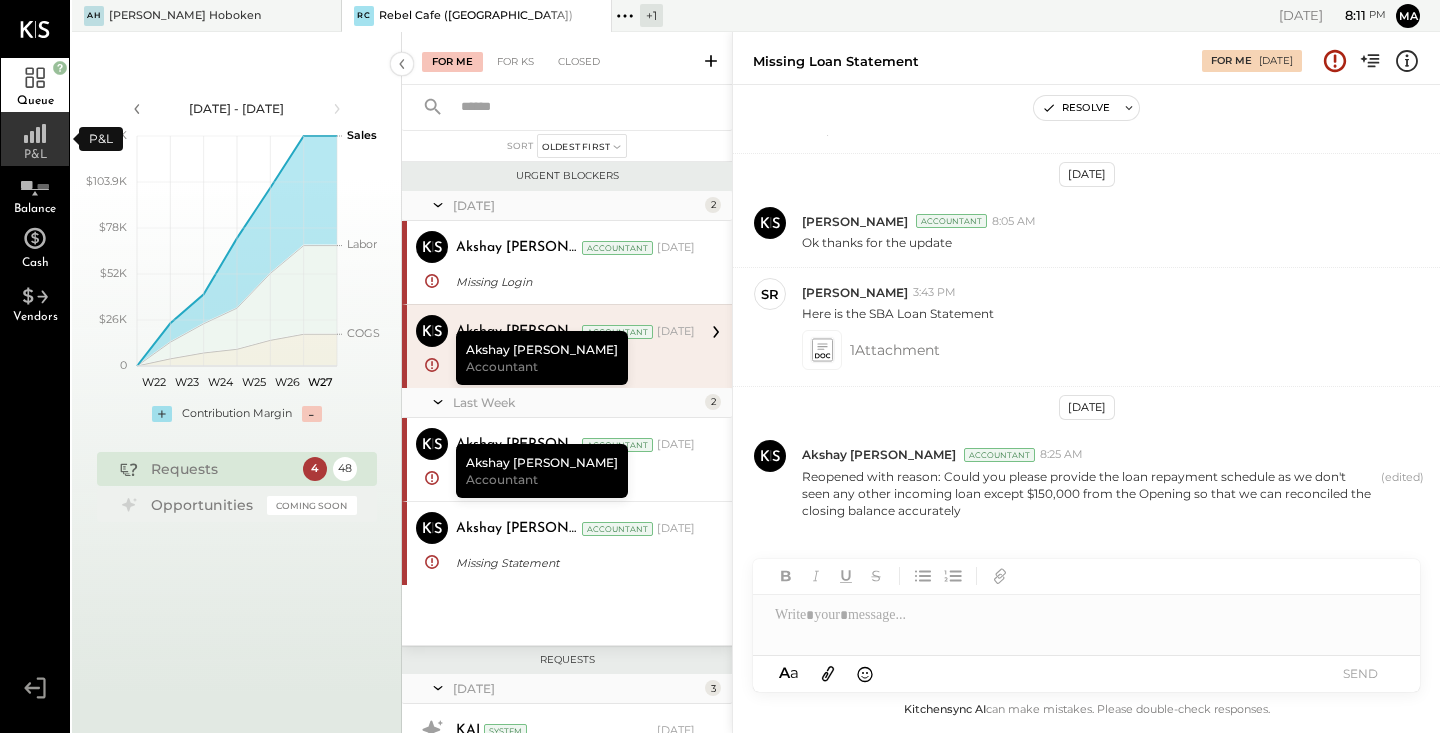 click 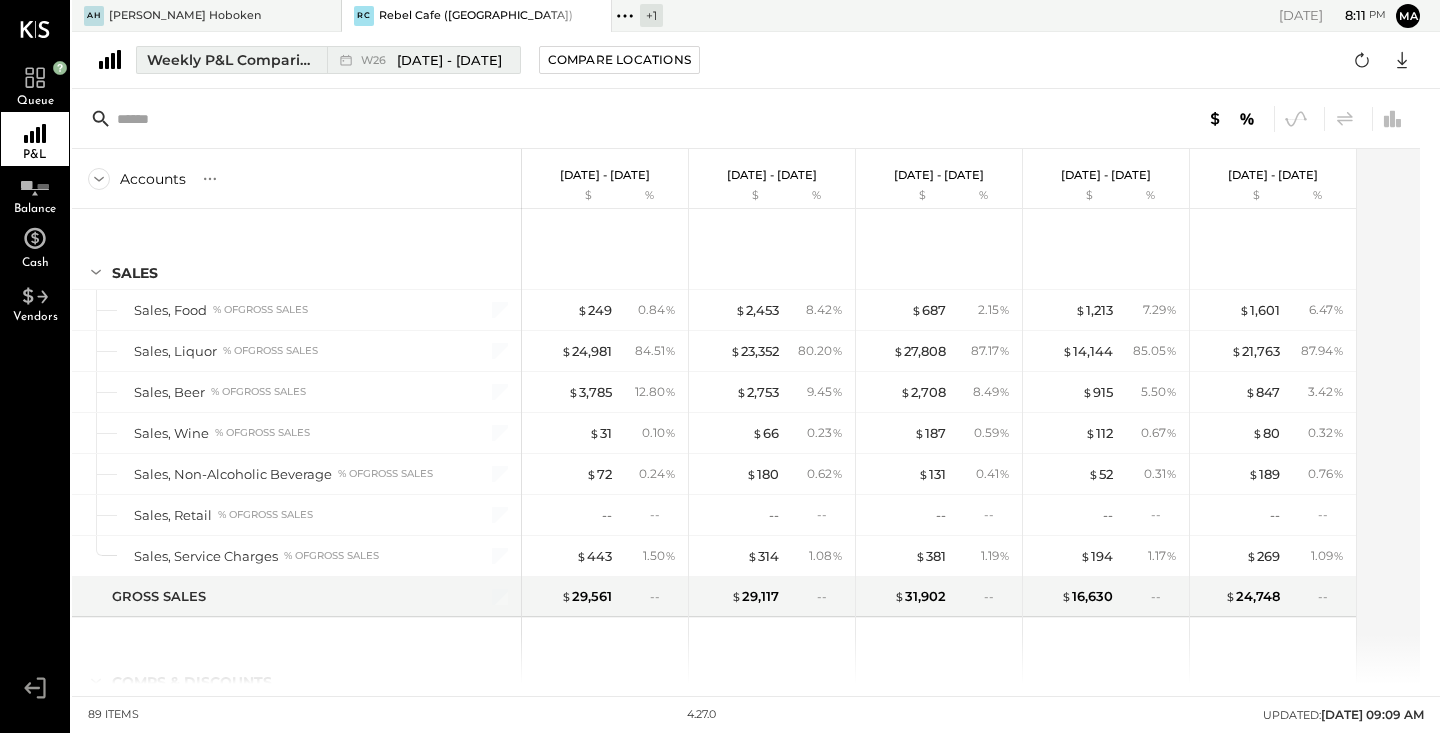 click on "[DATE] - [DATE]" at bounding box center (449, 60) 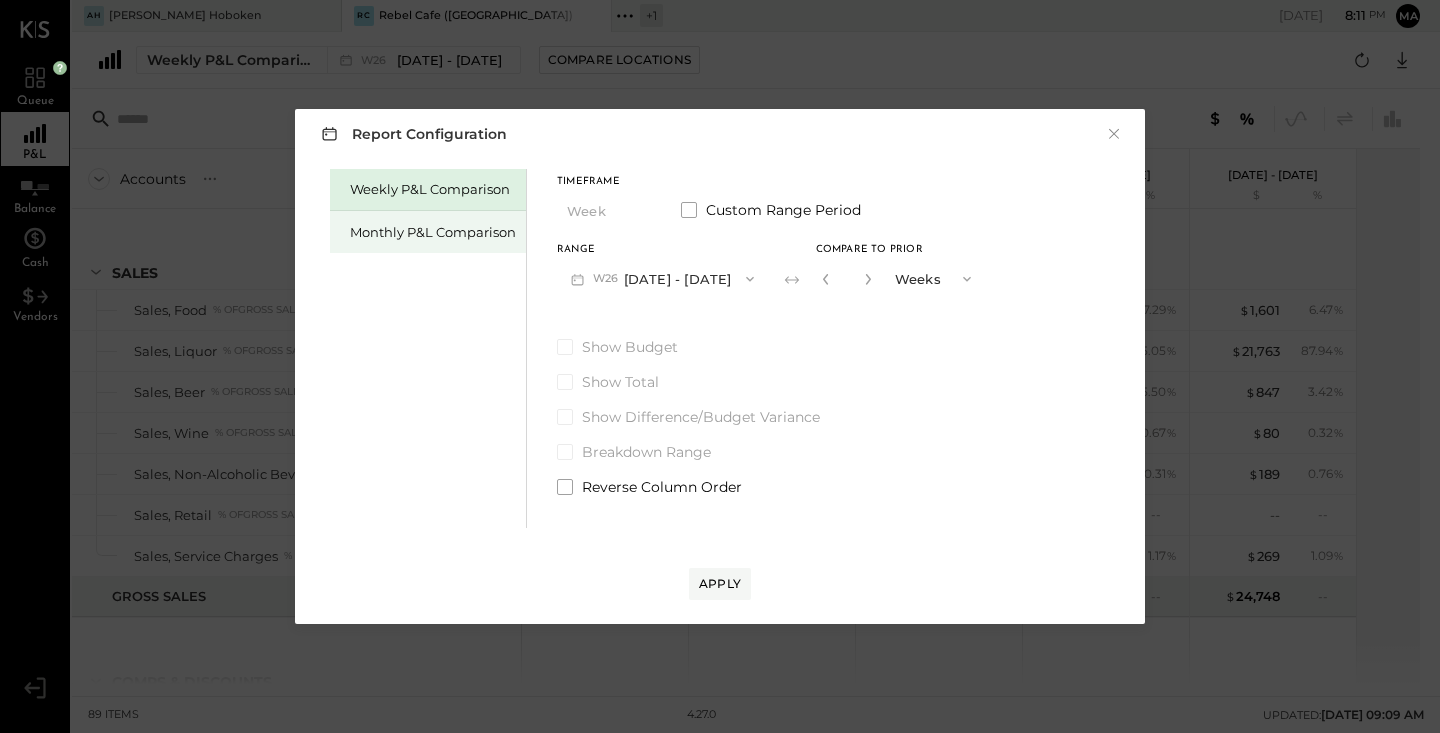 click on "Monthly P&L Comparison" at bounding box center [433, 232] 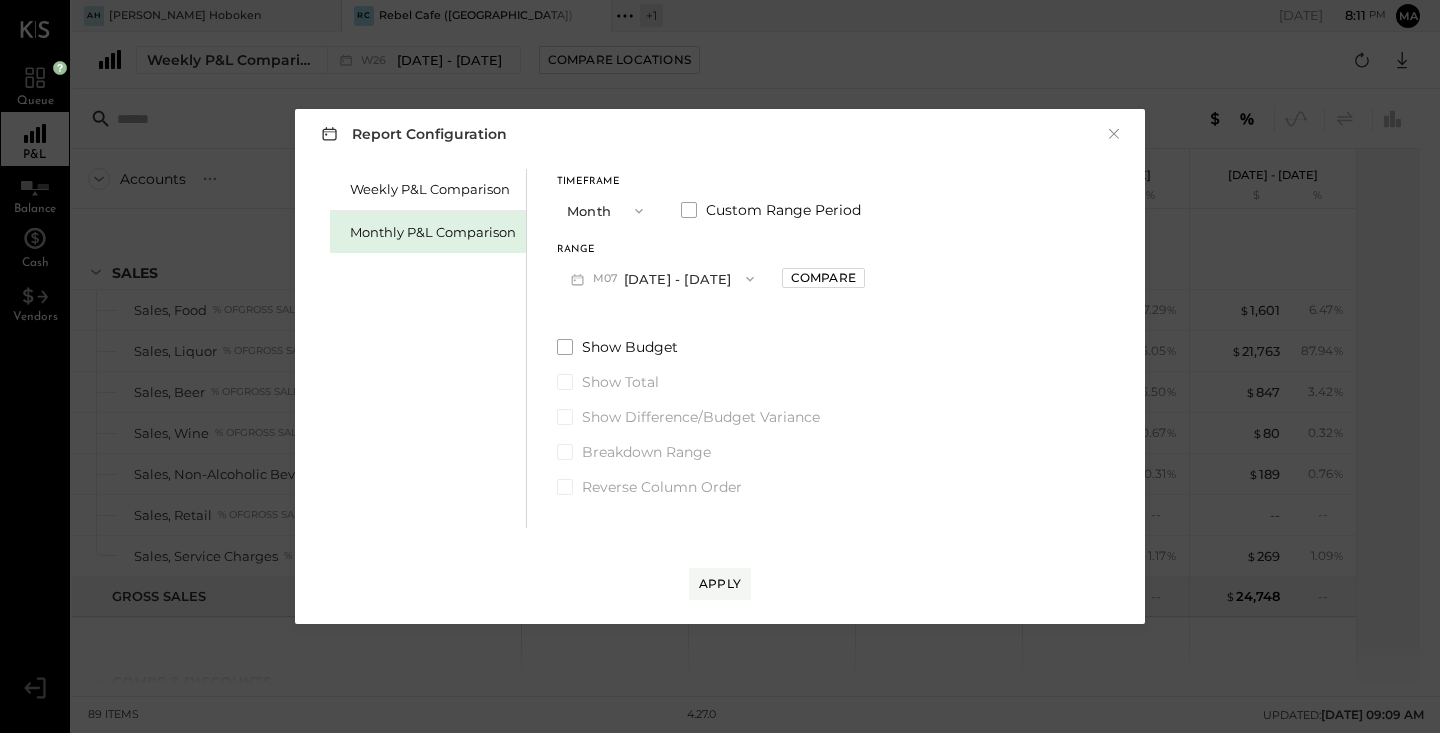 click on "M07 [DATE] - [DATE]" at bounding box center [662, 278] 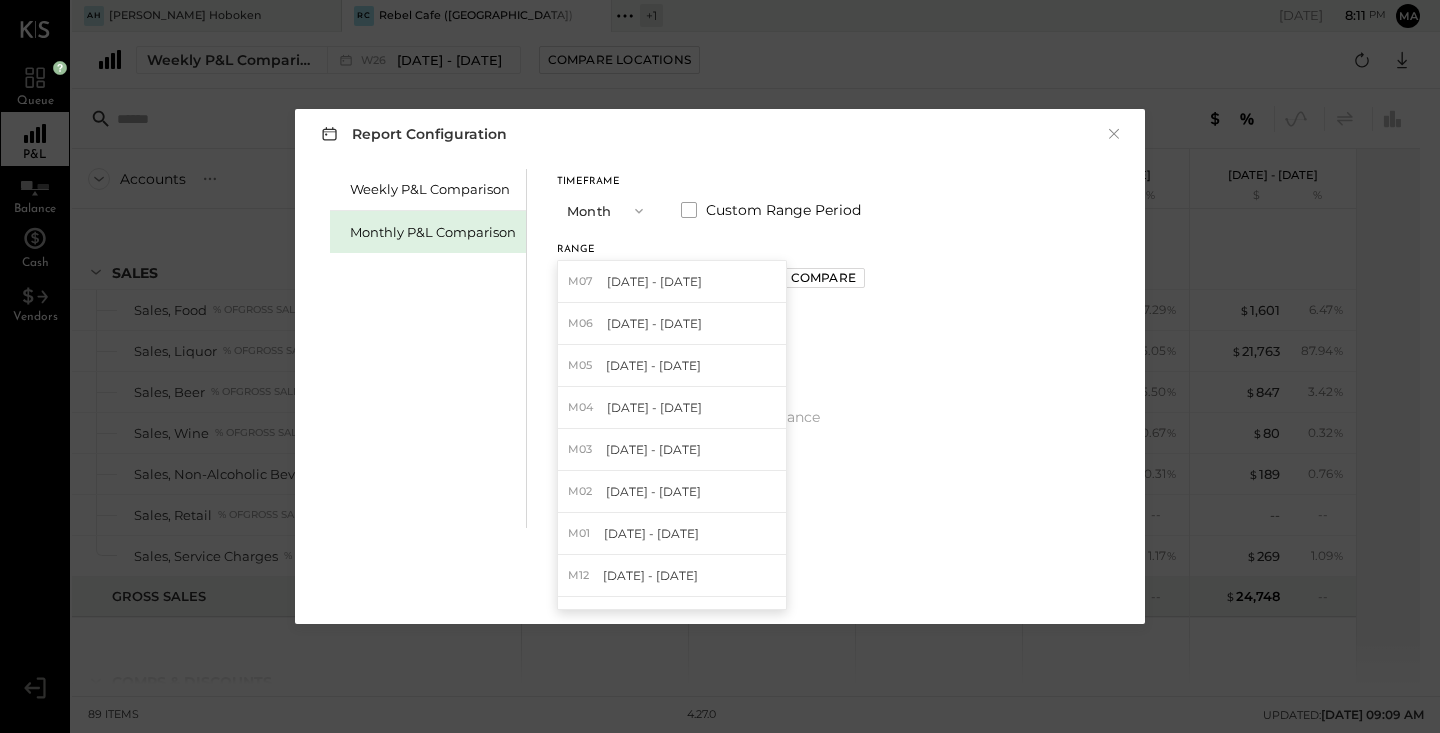 click 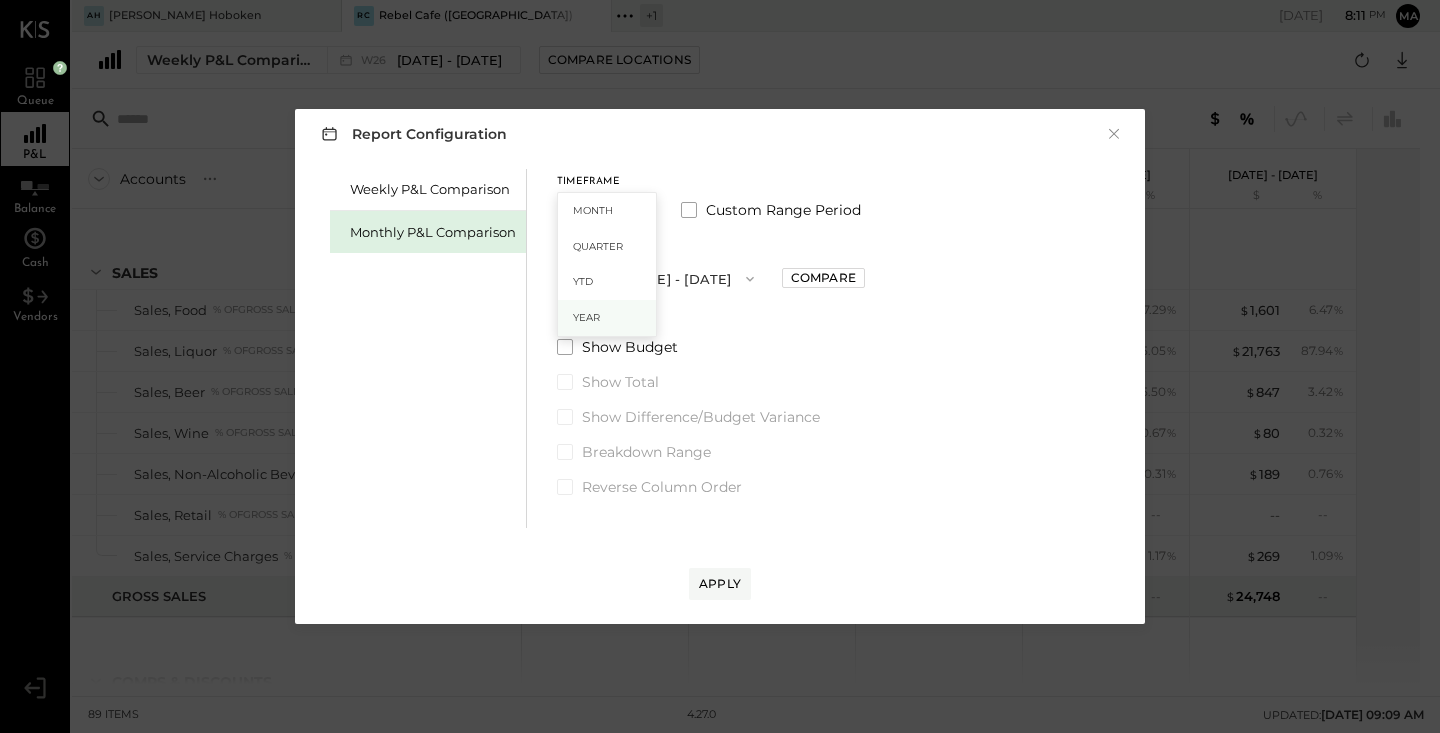 click on "Year" at bounding box center [607, 318] 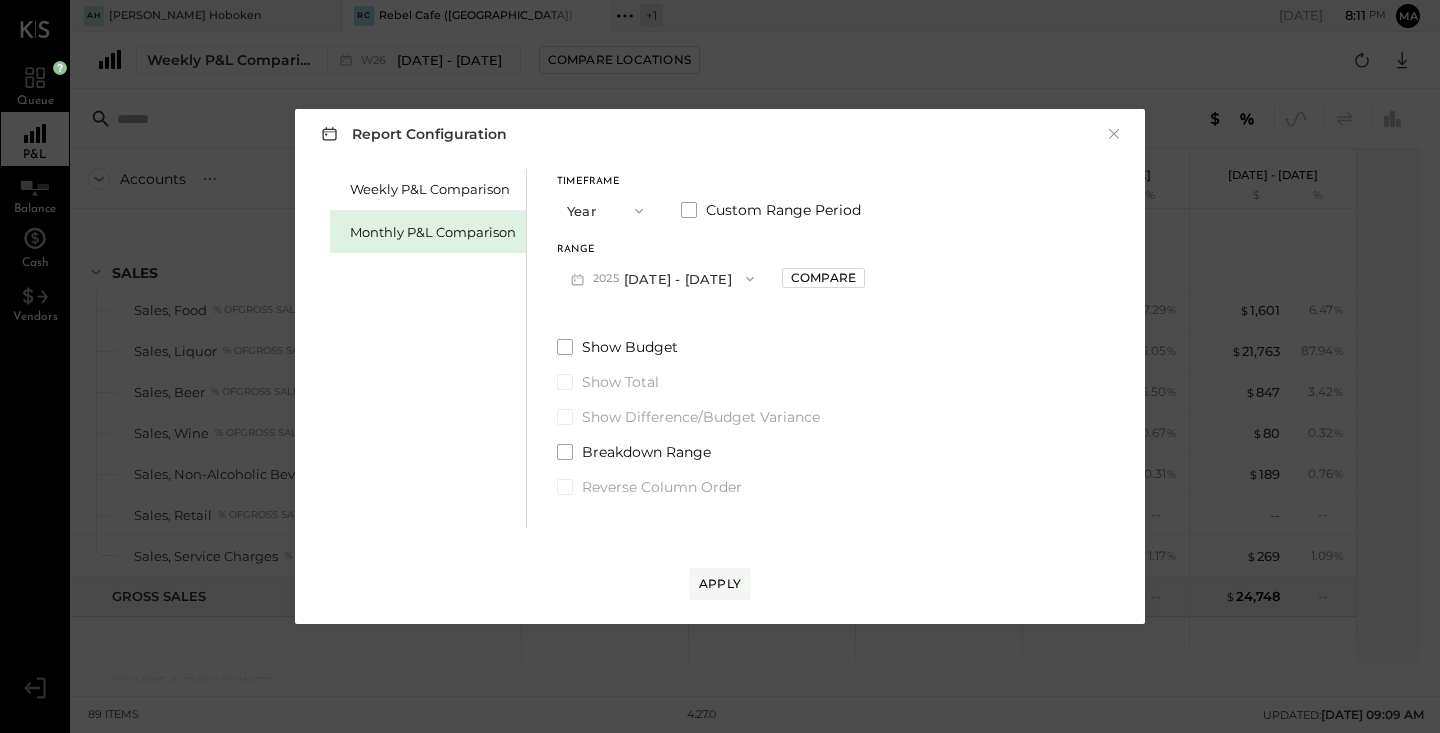 click on "Year" at bounding box center [607, 210] 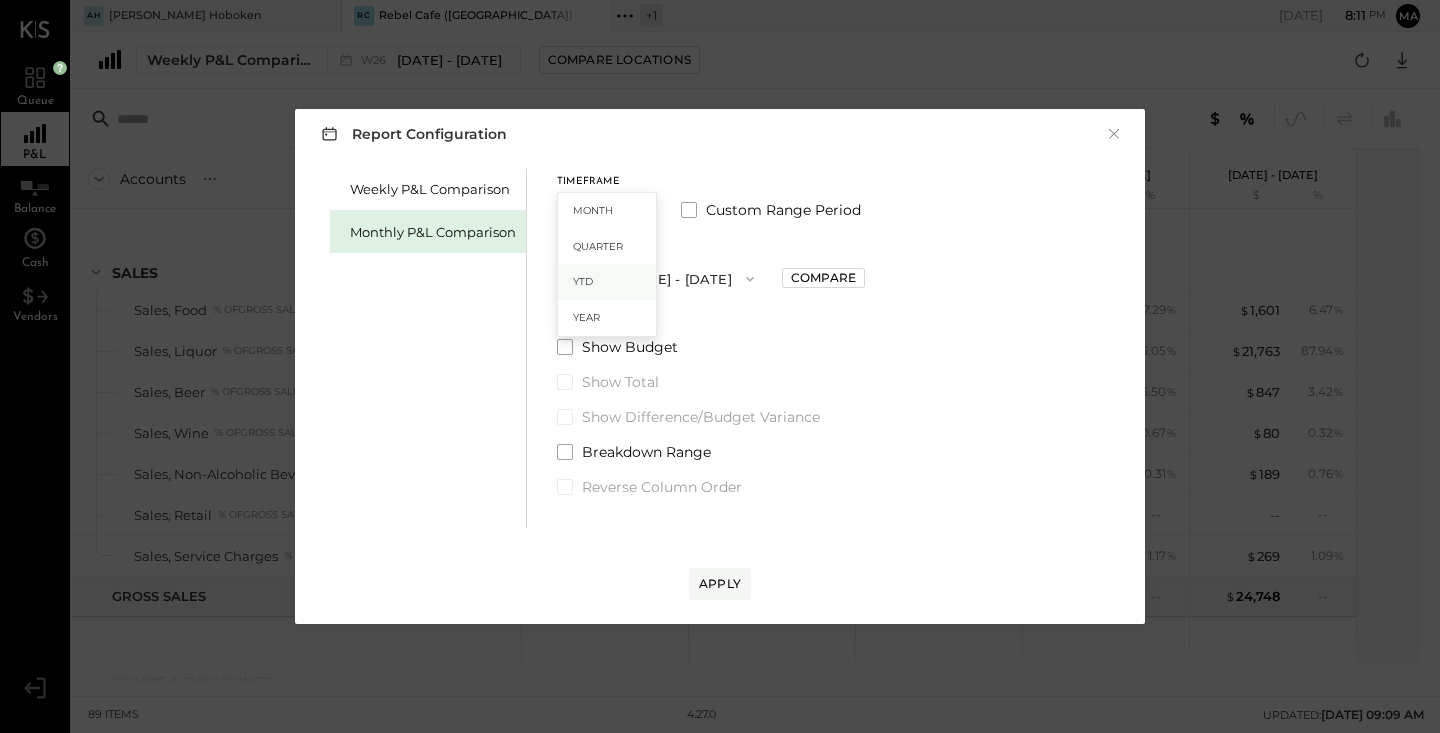 click on "YTD" at bounding box center [607, 282] 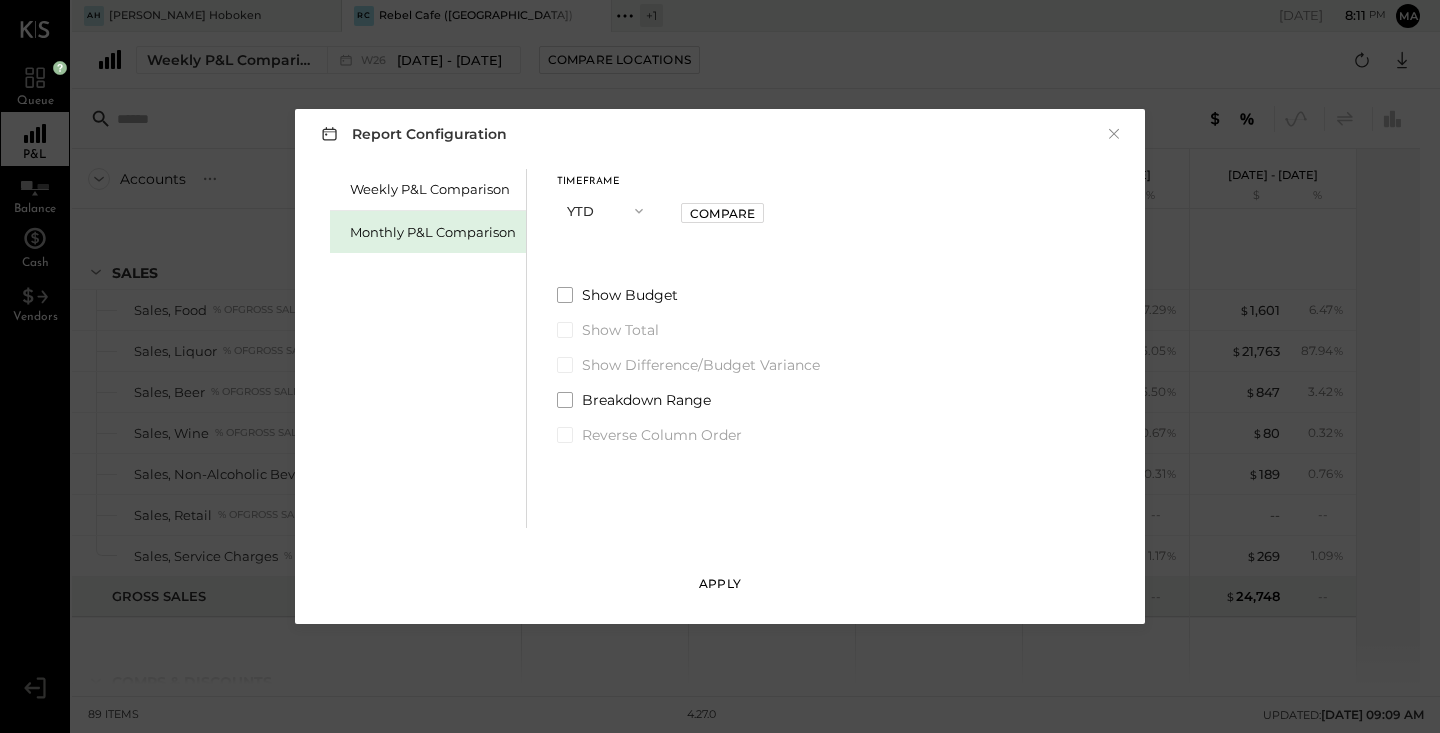 click on "Apply" at bounding box center [720, 584] 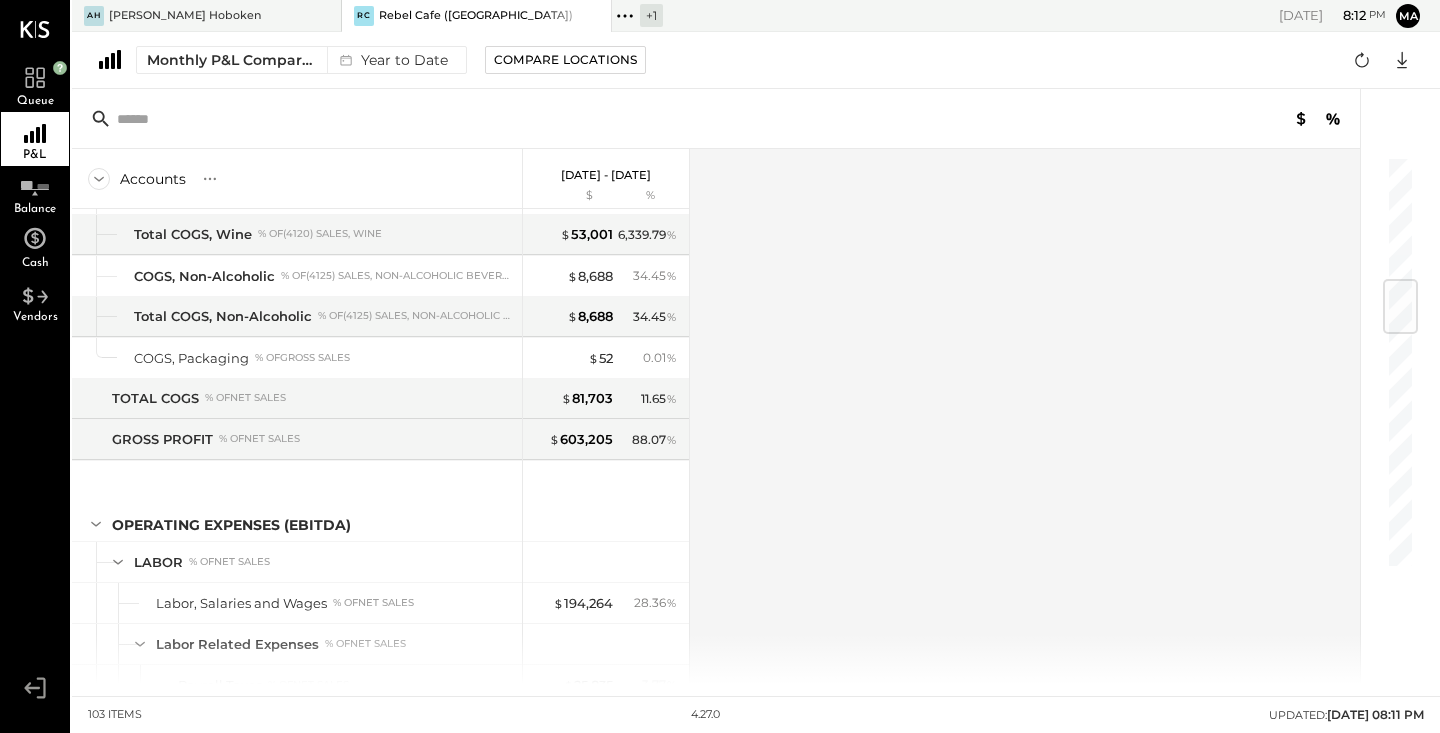scroll, scrollTop: 1012, scrollLeft: 0, axis: vertical 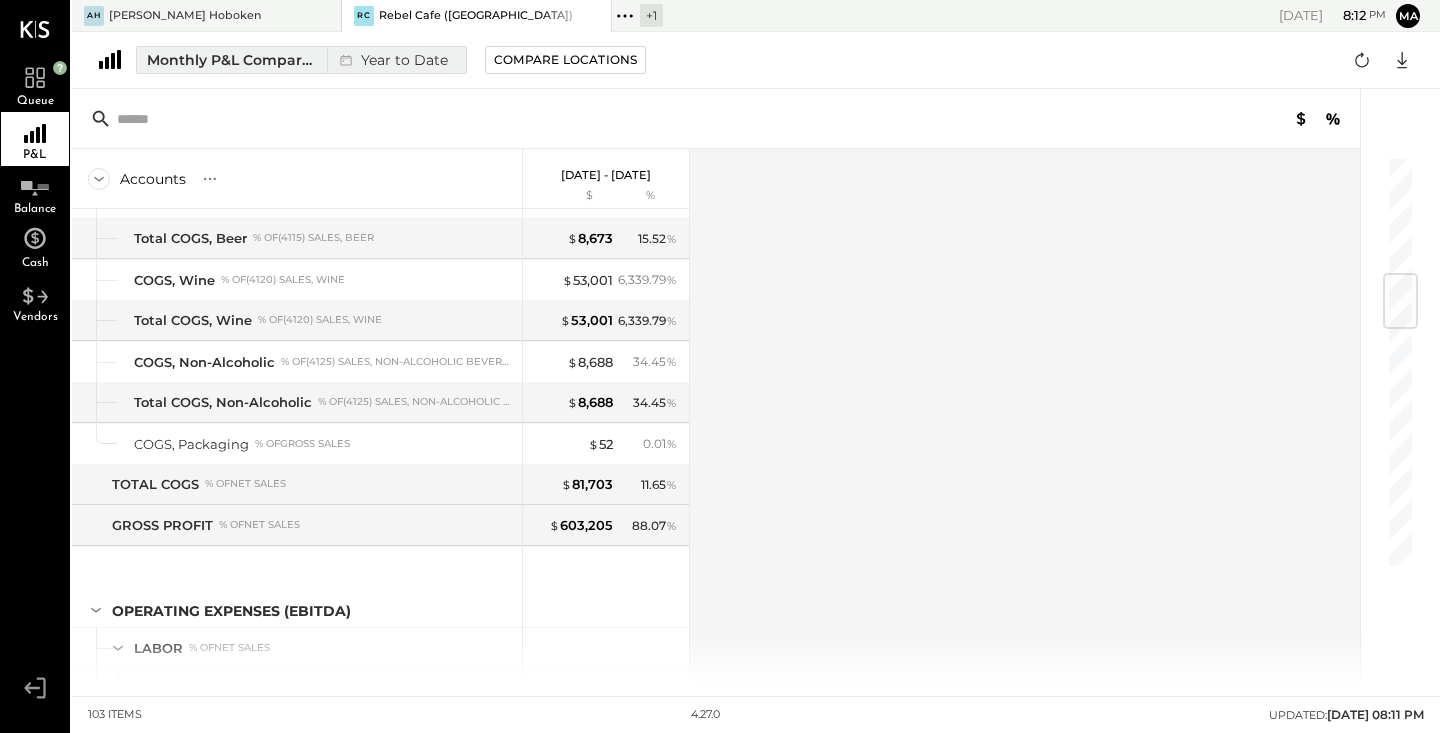 click on "Year to Date" at bounding box center [391, 60] 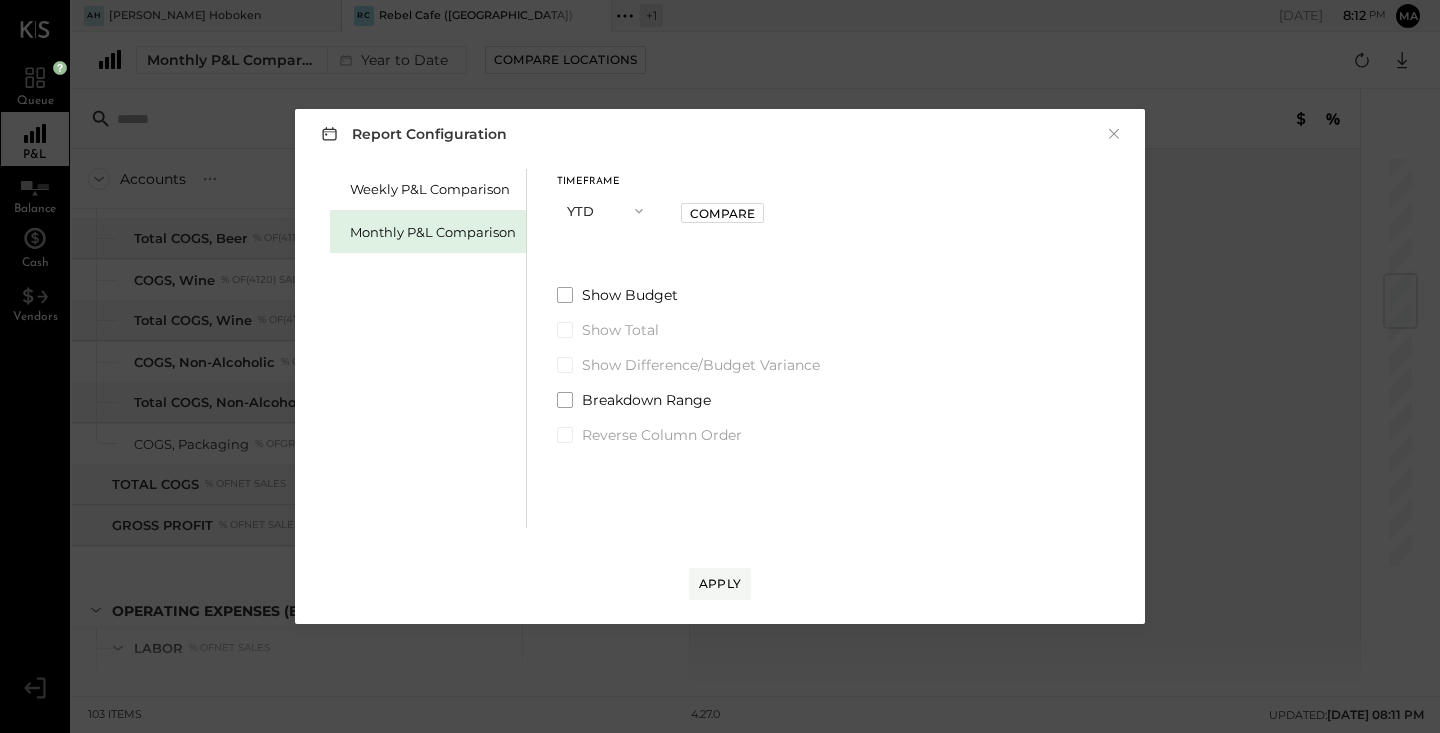 click 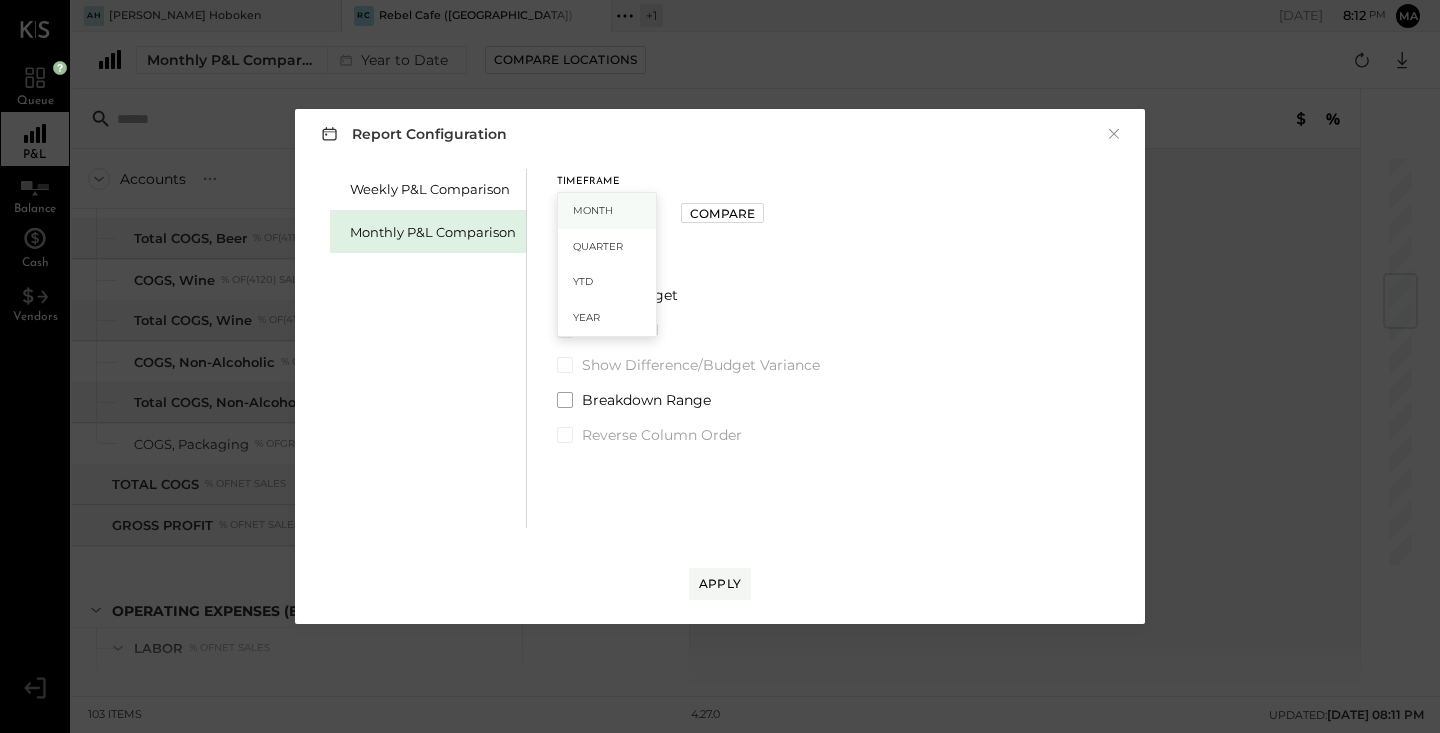 click on "Month" at bounding box center (593, 210) 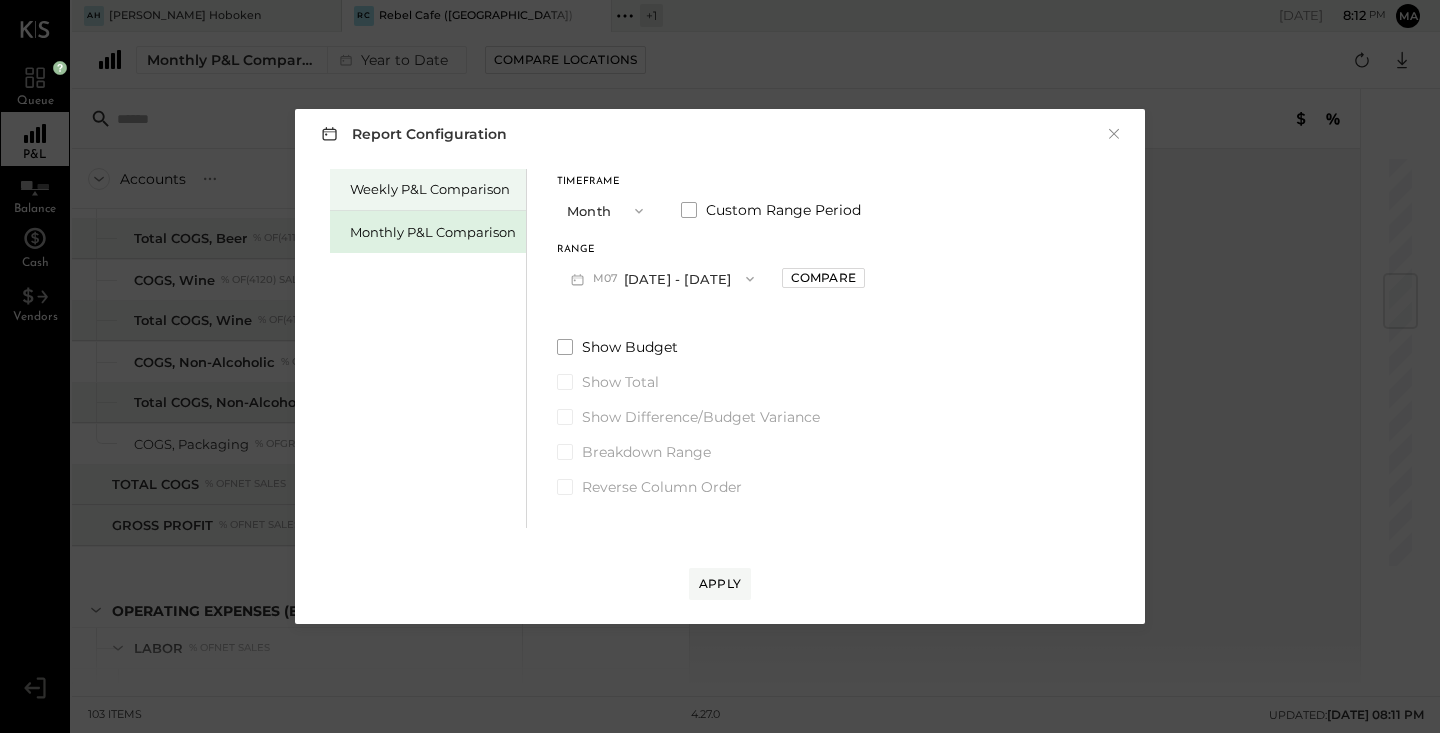 click on "Weekly P&L Comparison" at bounding box center [433, 189] 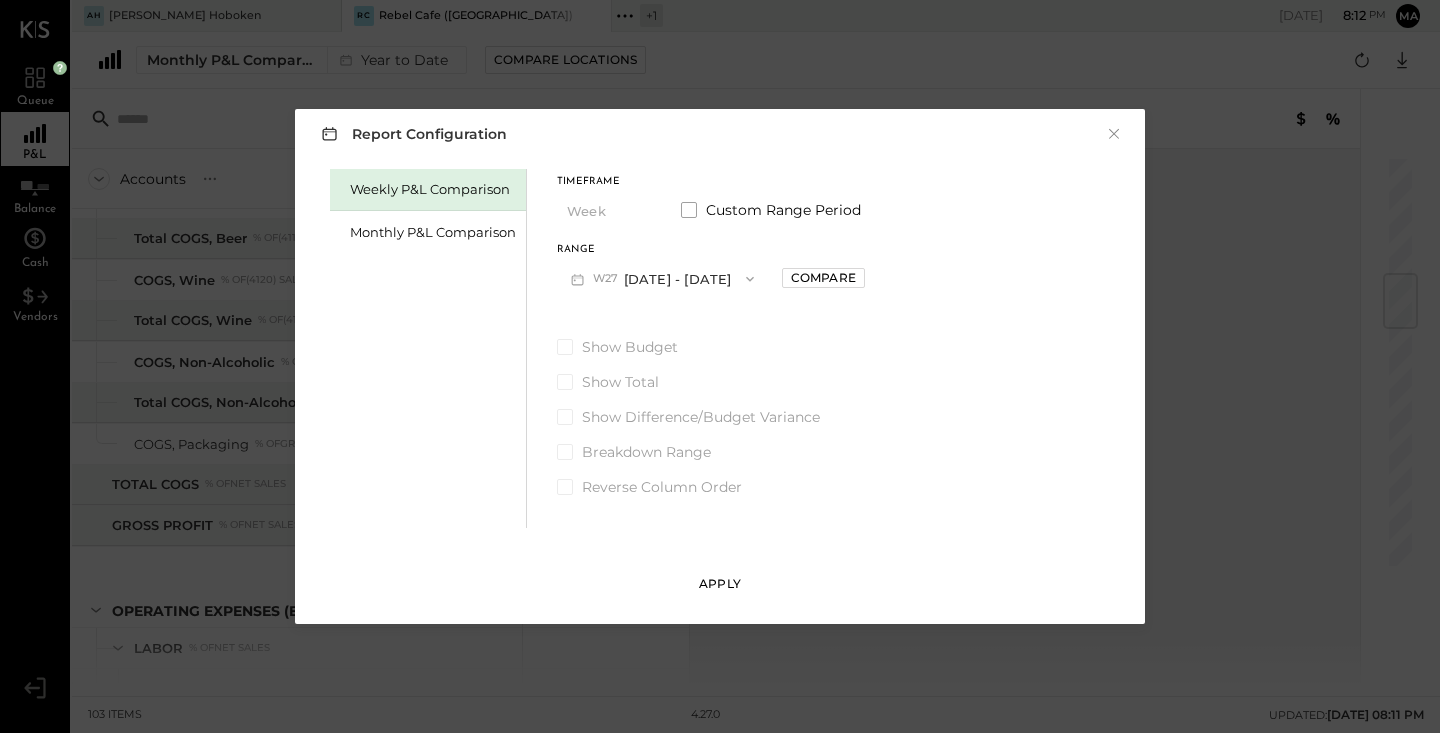 click on "Apply" at bounding box center [720, 583] 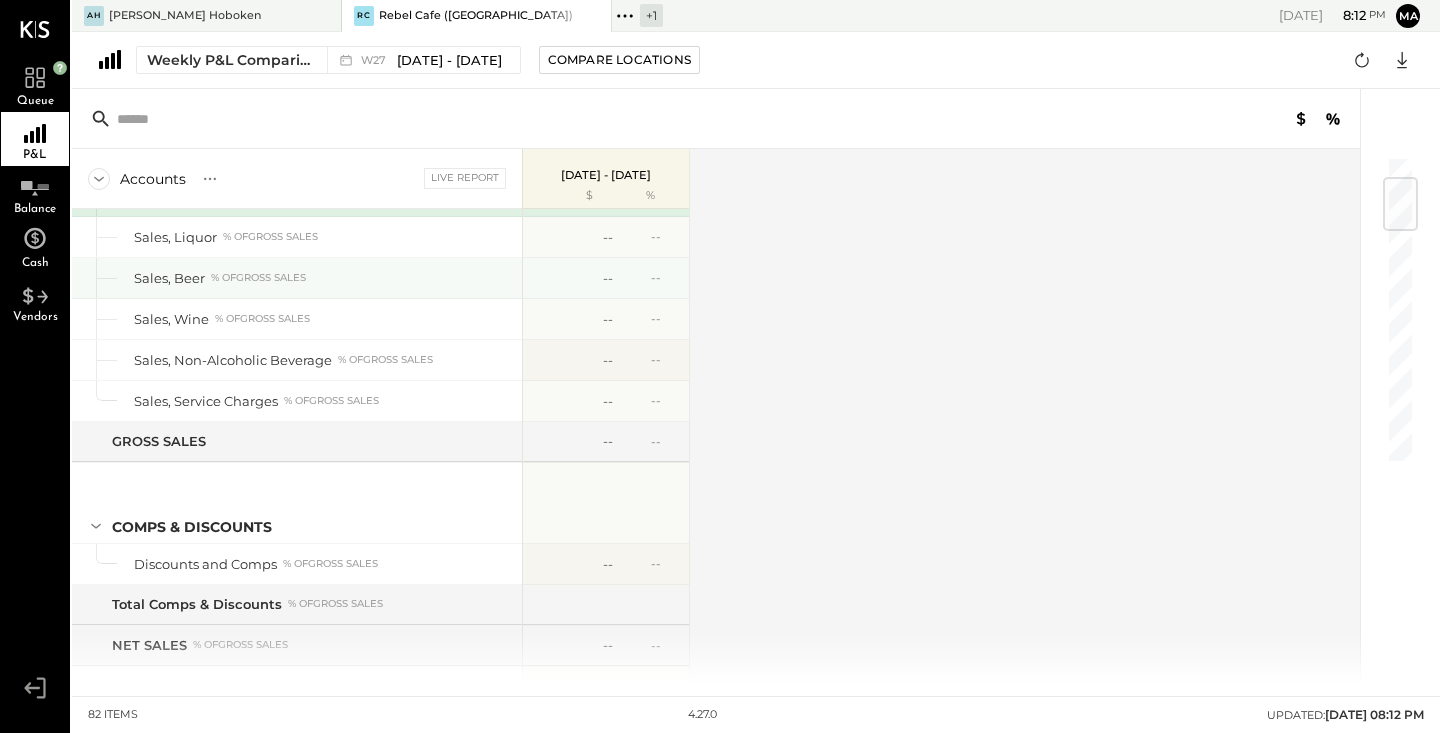 scroll, scrollTop: 0, scrollLeft: 0, axis: both 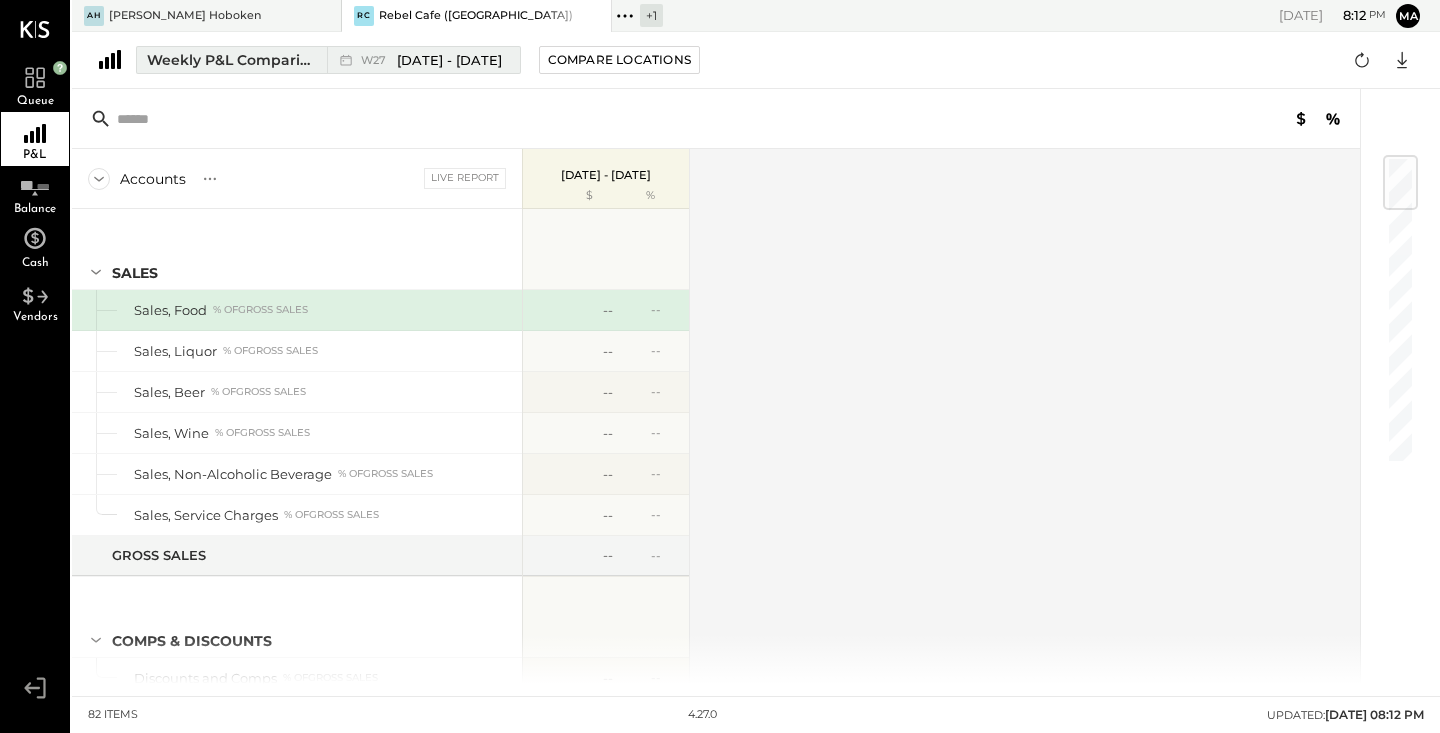 click on "[DATE] - [DATE]" at bounding box center (449, 60) 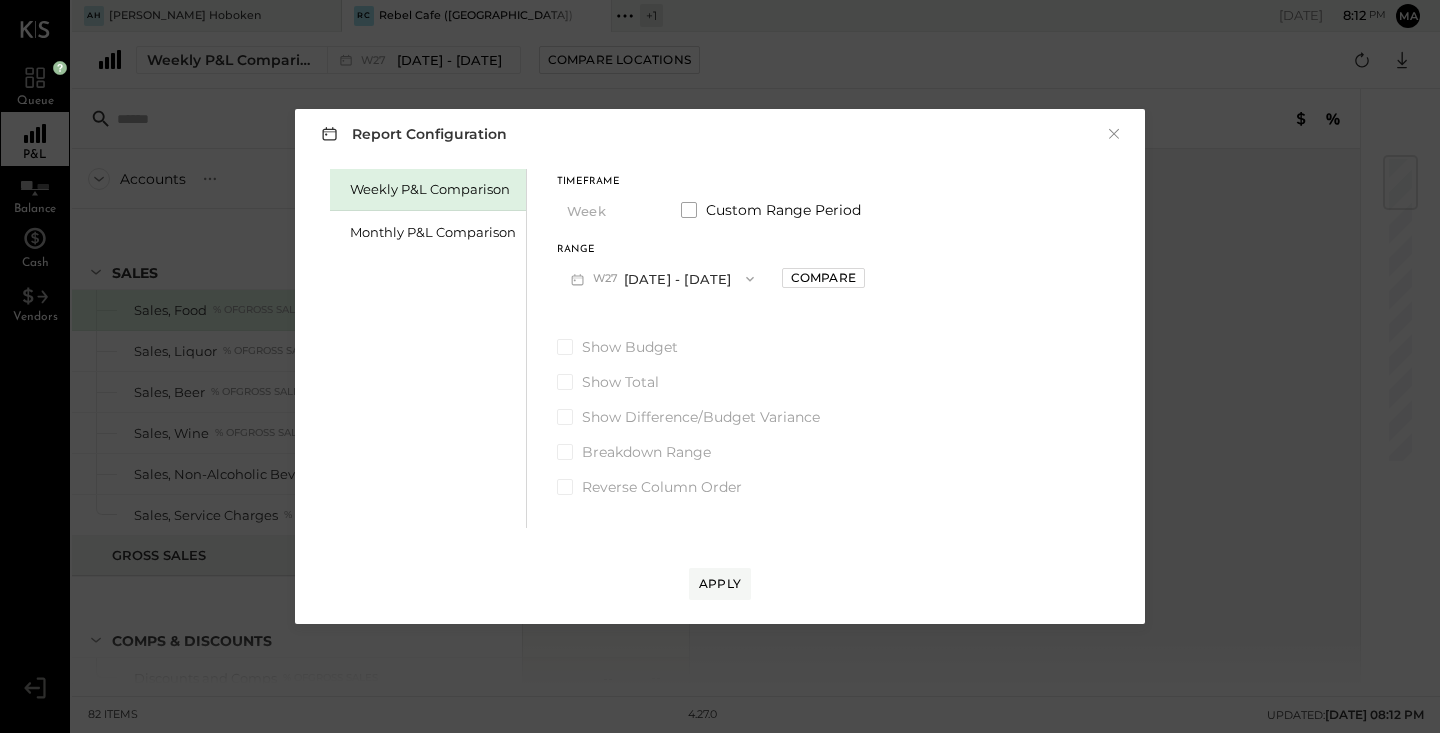 click on "W27 [DATE] - [DATE]" at bounding box center [662, 278] 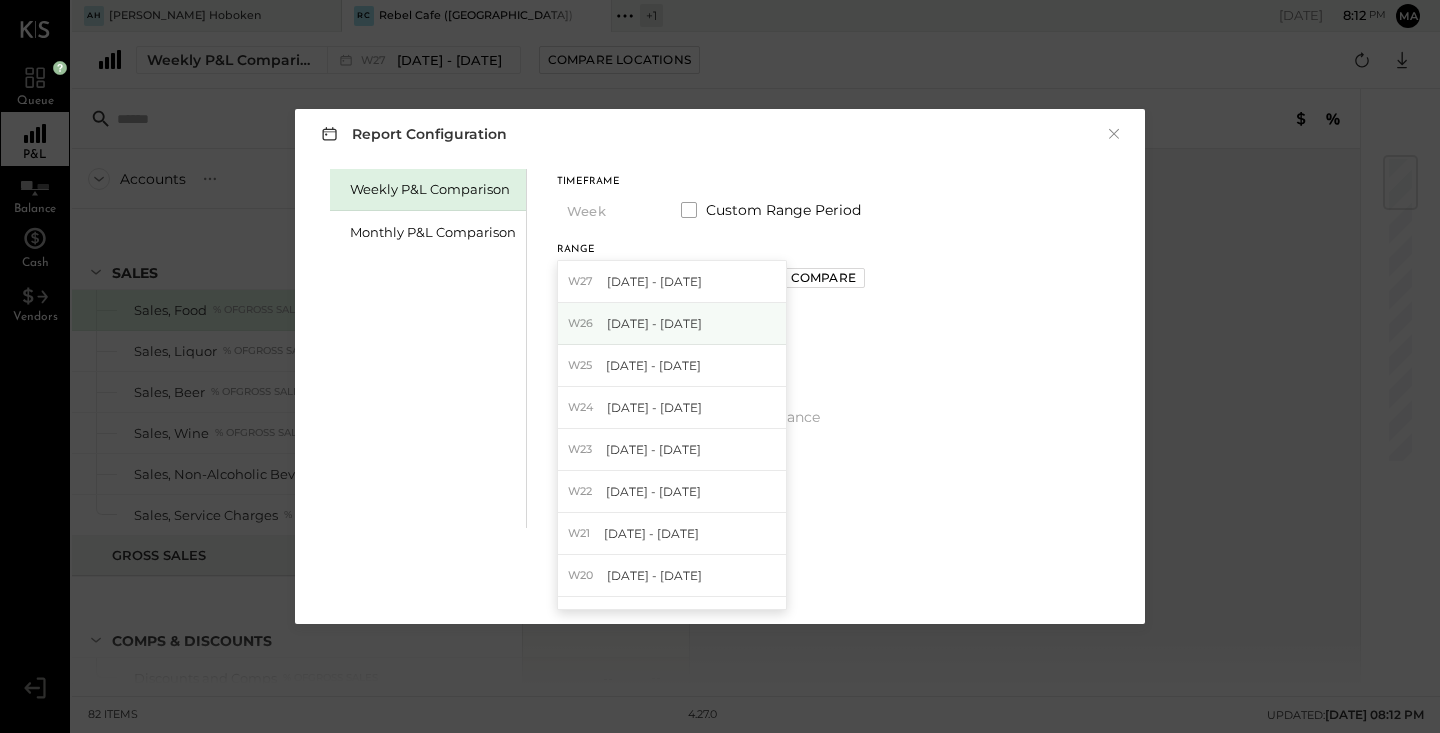 click on "W26   [DATE] - [DATE]" at bounding box center (672, 324) 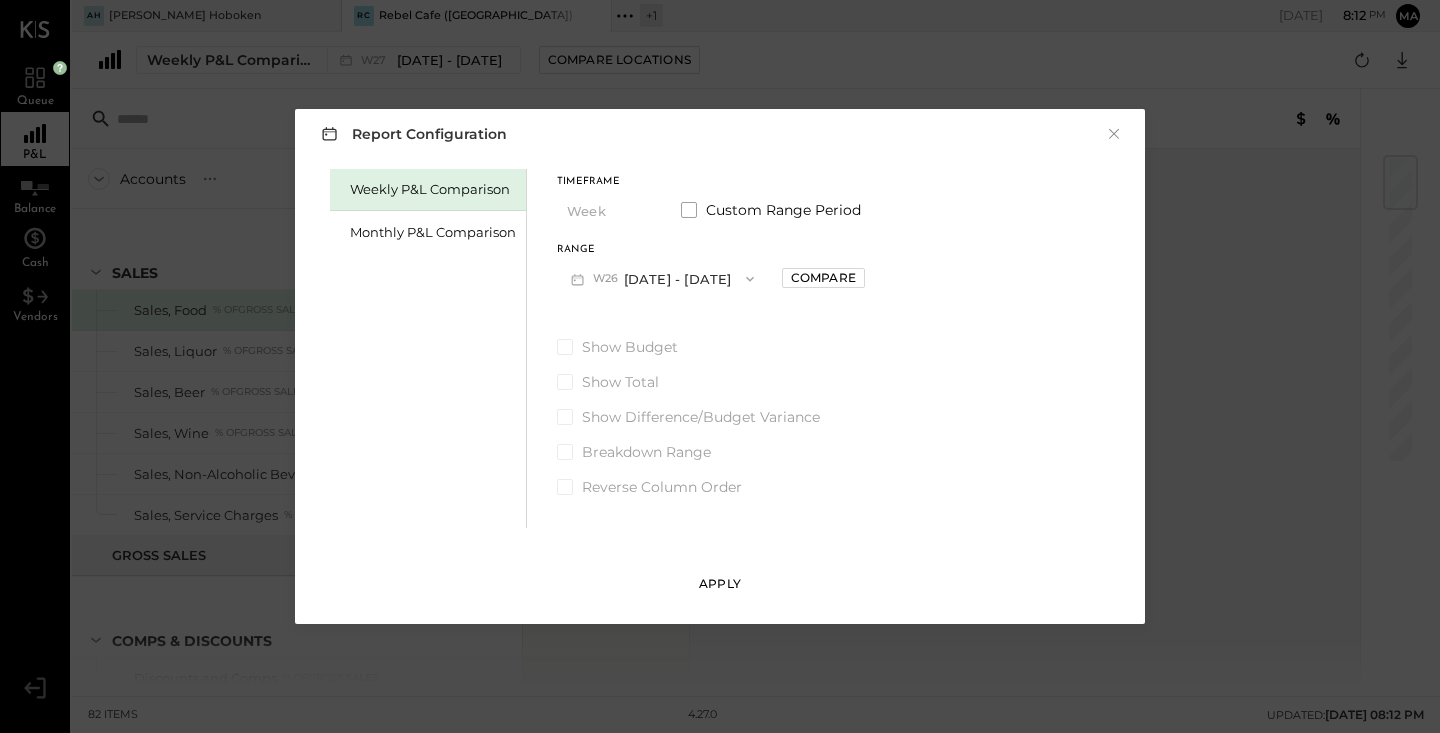 click on "Apply" at bounding box center [720, 584] 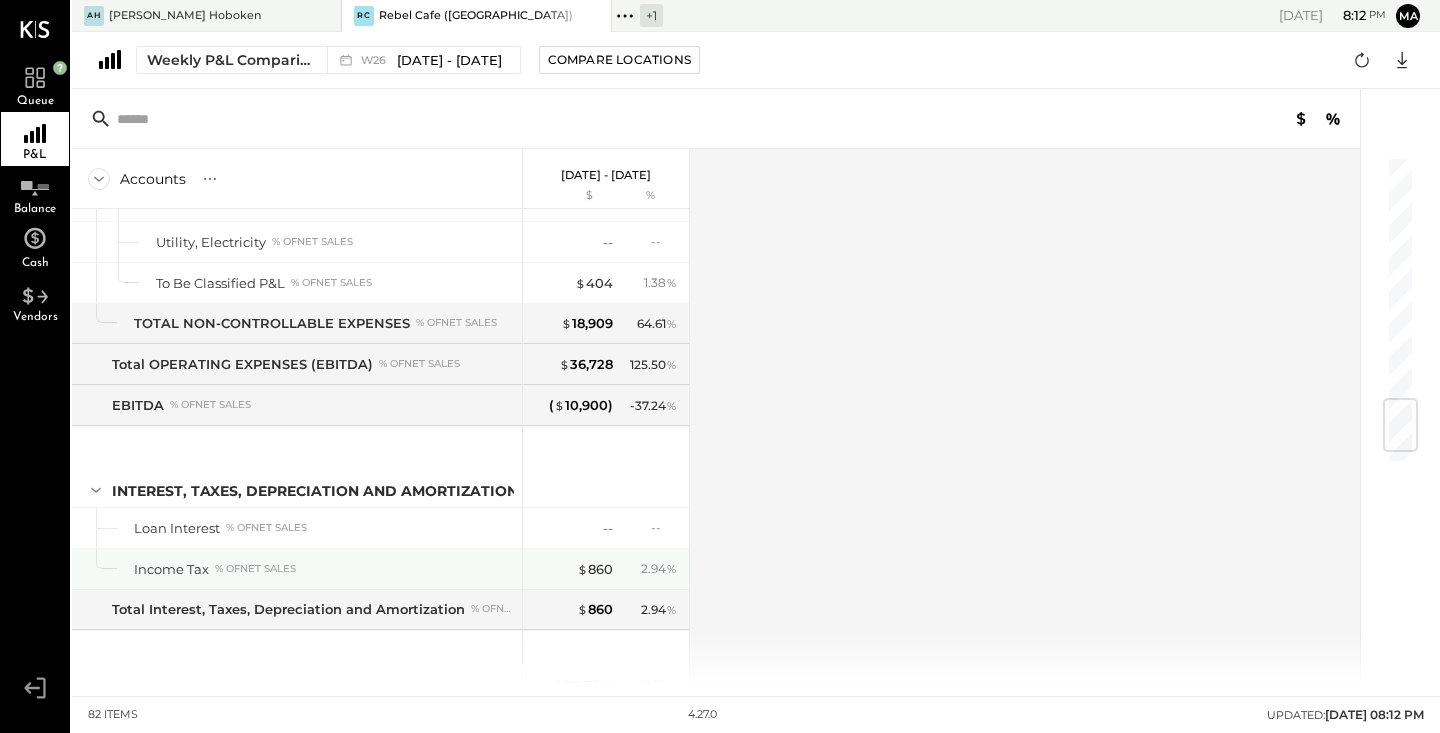 scroll, scrollTop: 2107, scrollLeft: 0, axis: vertical 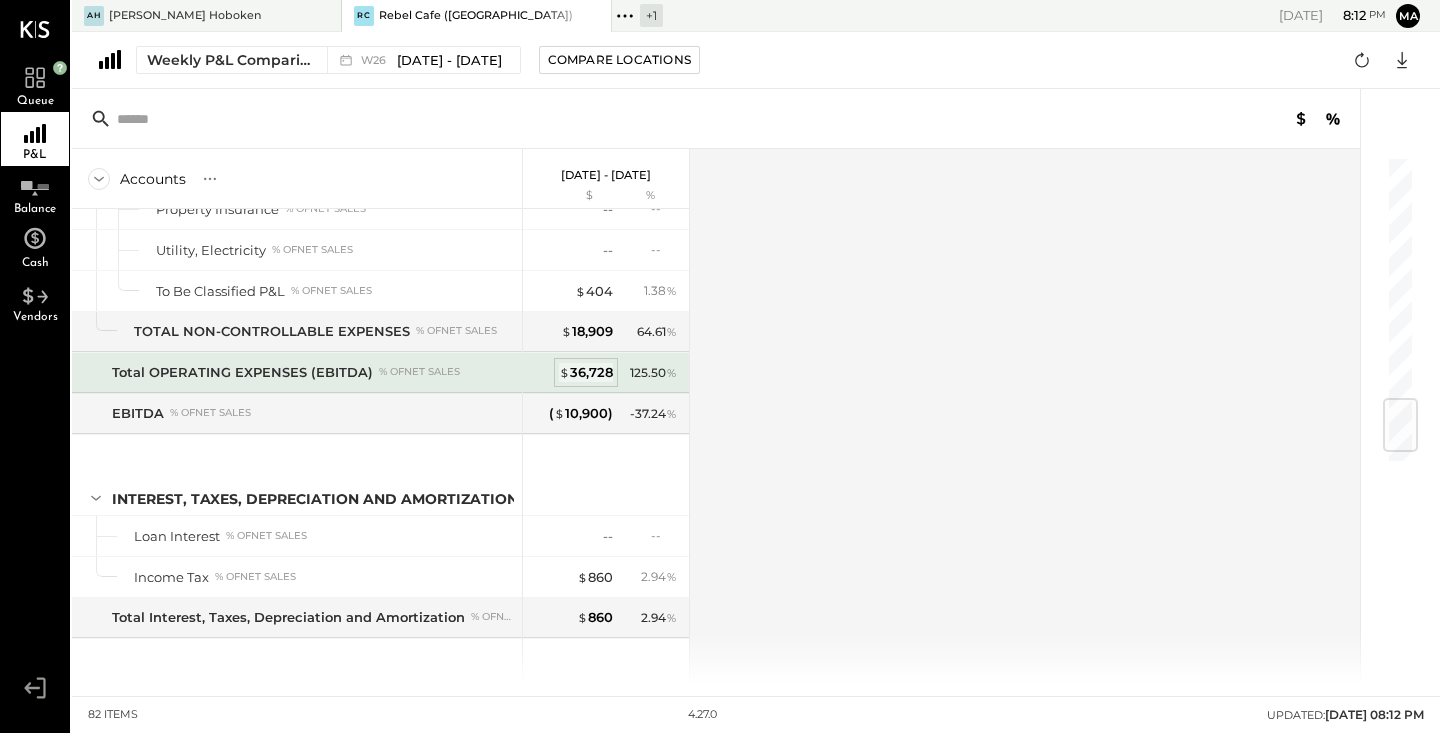 click on "$ 36,728" at bounding box center (586, 372) 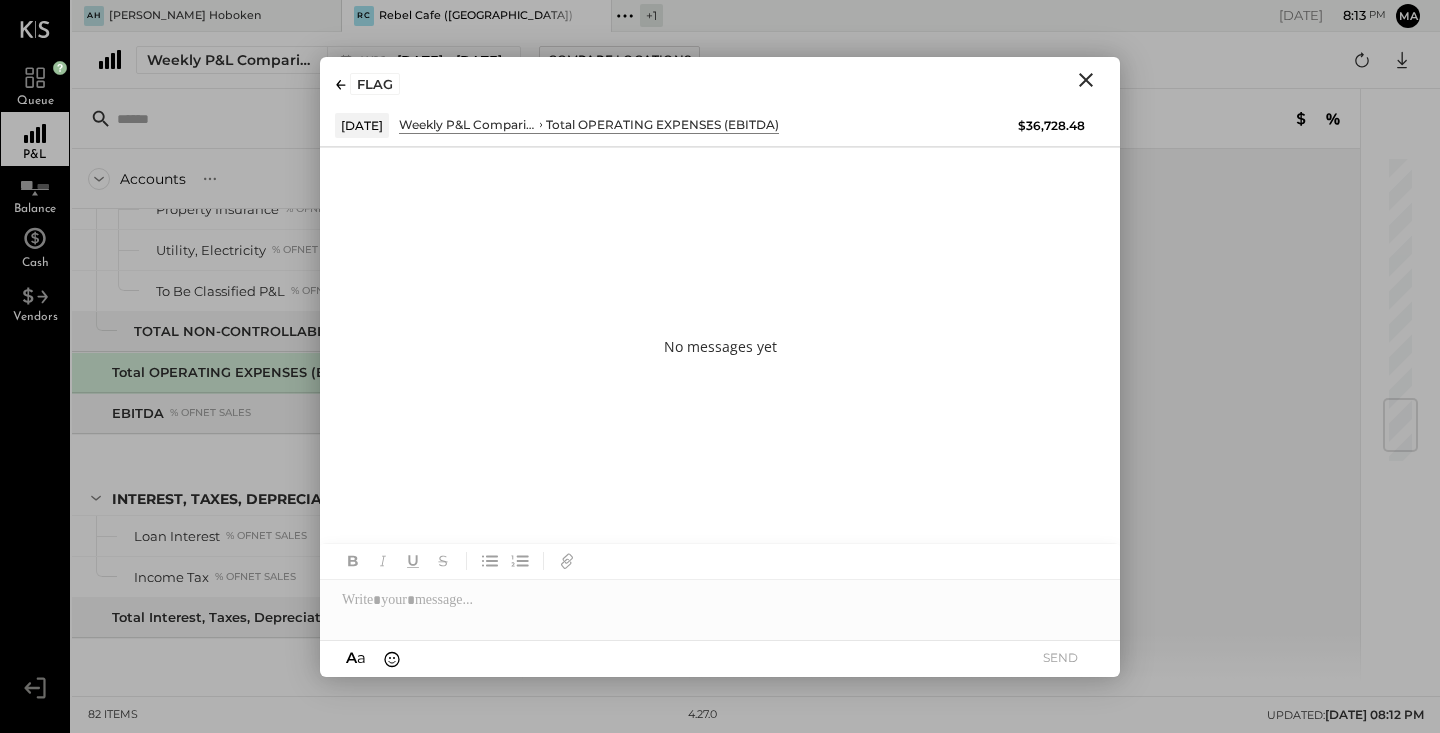 click at bounding box center (1086, 80) 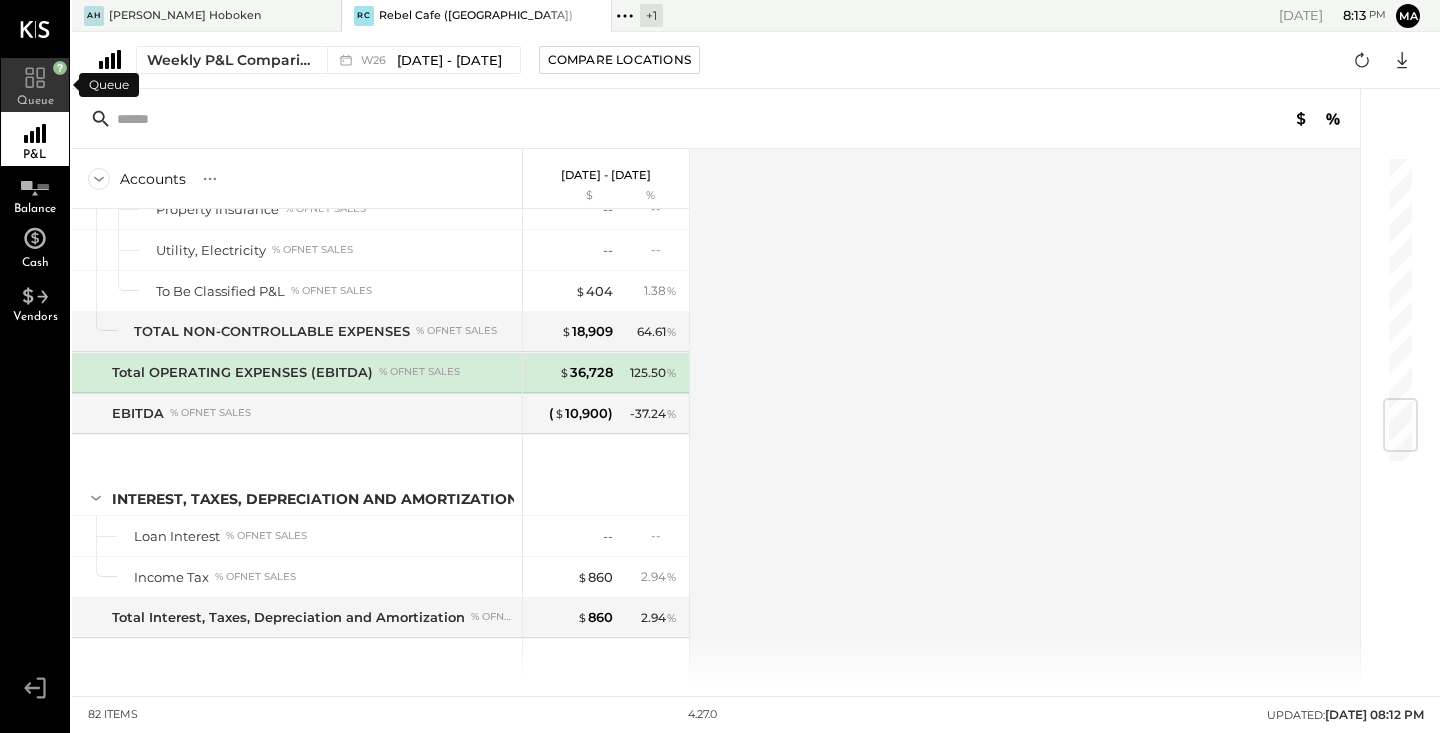 click 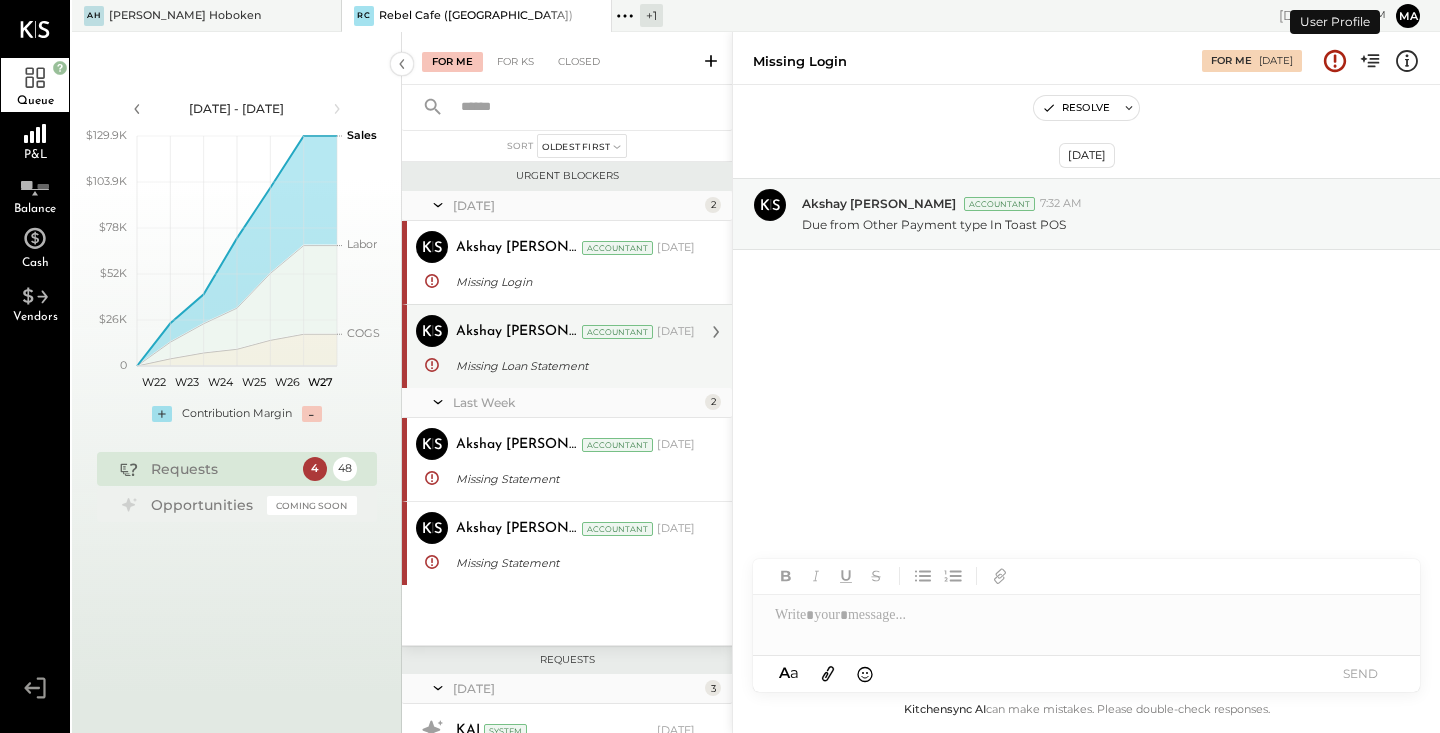 click on "Missing Loan Statement" at bounding box center (572, 366) 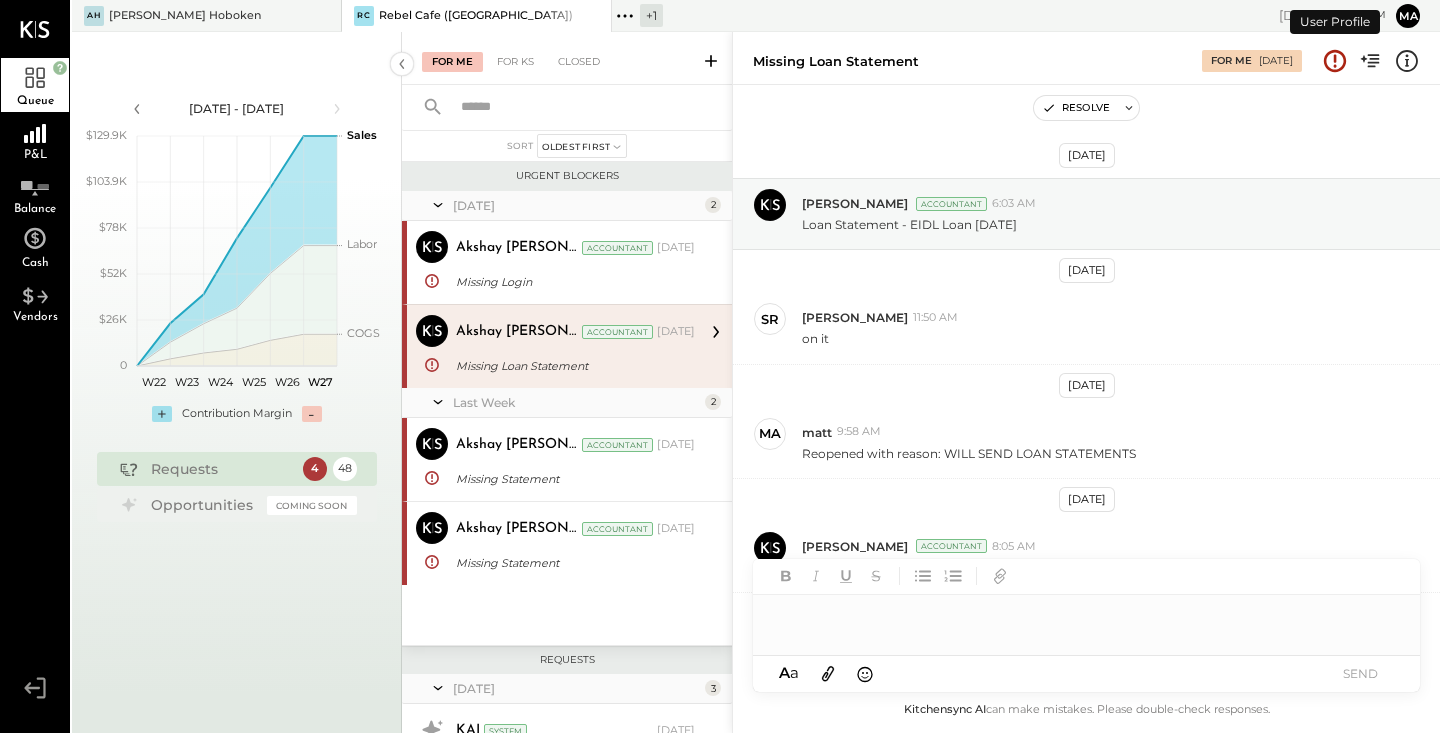 scroll, scrollTop: 325, scrollLeft: 0, axis: vertical 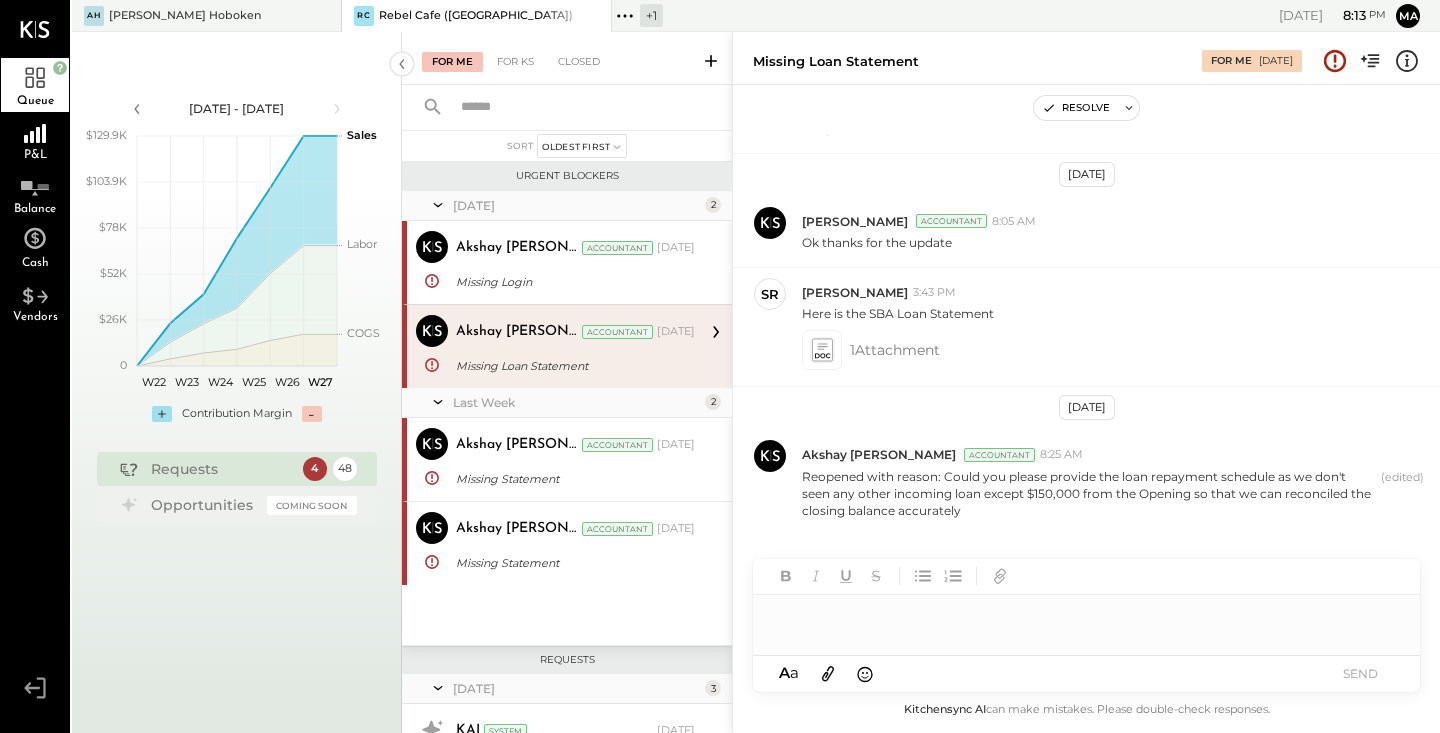 click on "4" at bounding box center [315, 469] 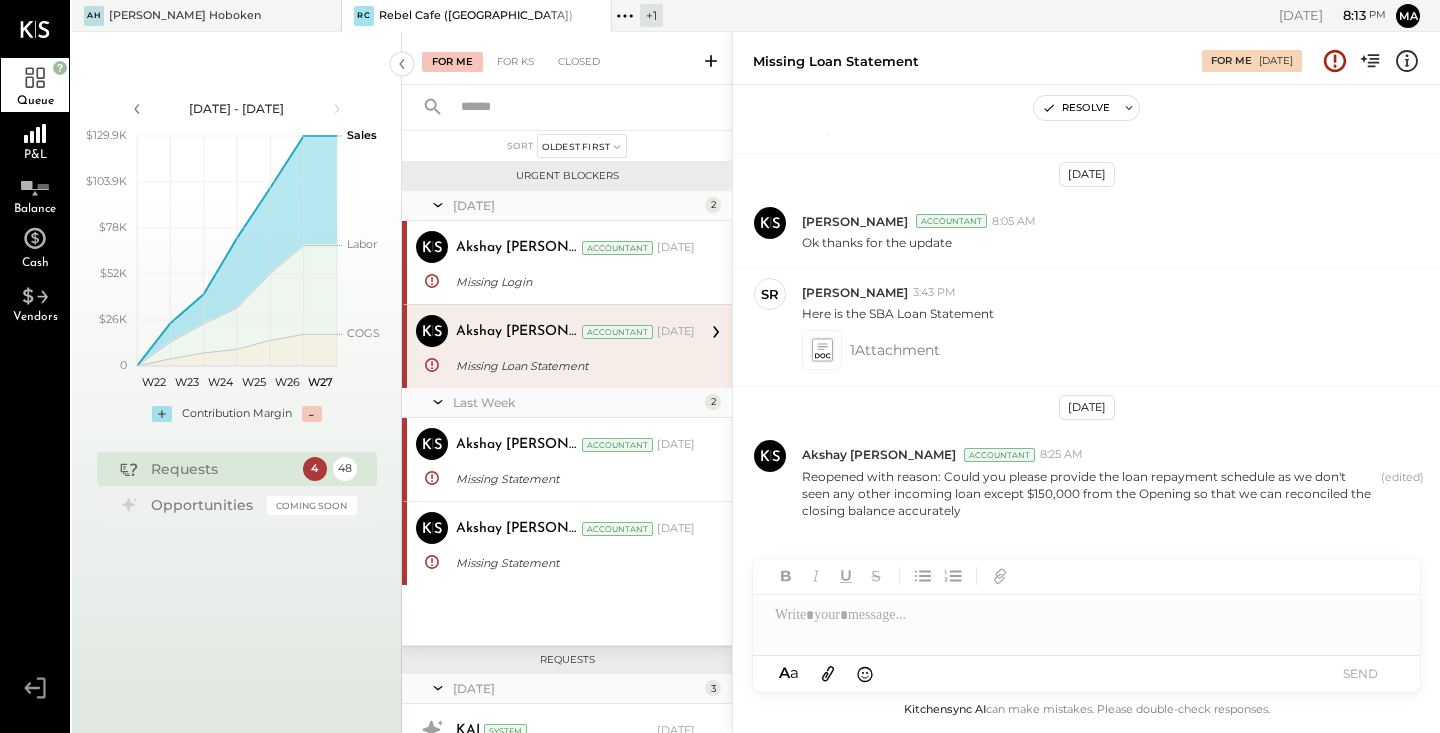 click on "48" at bounding box center [345, 469] 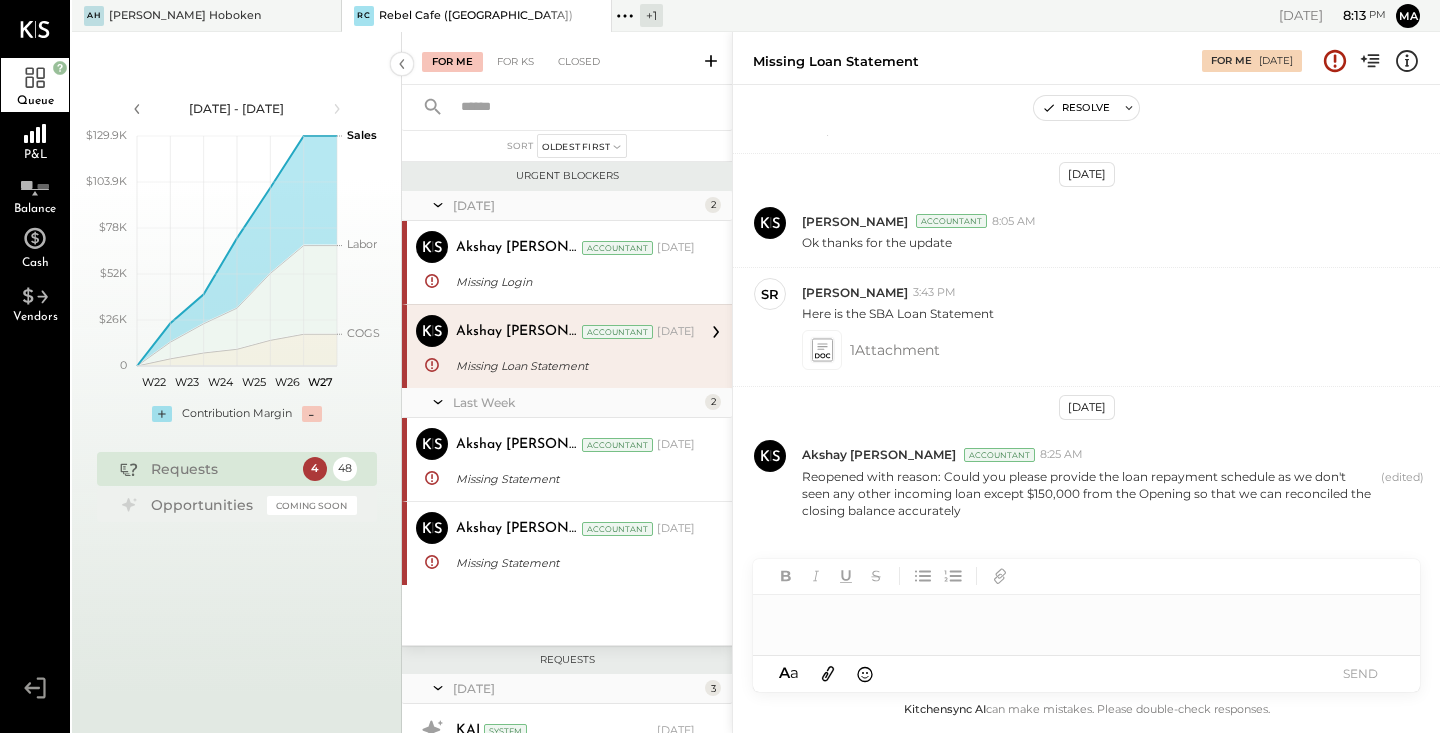click at bounding box center (1086, 615) 